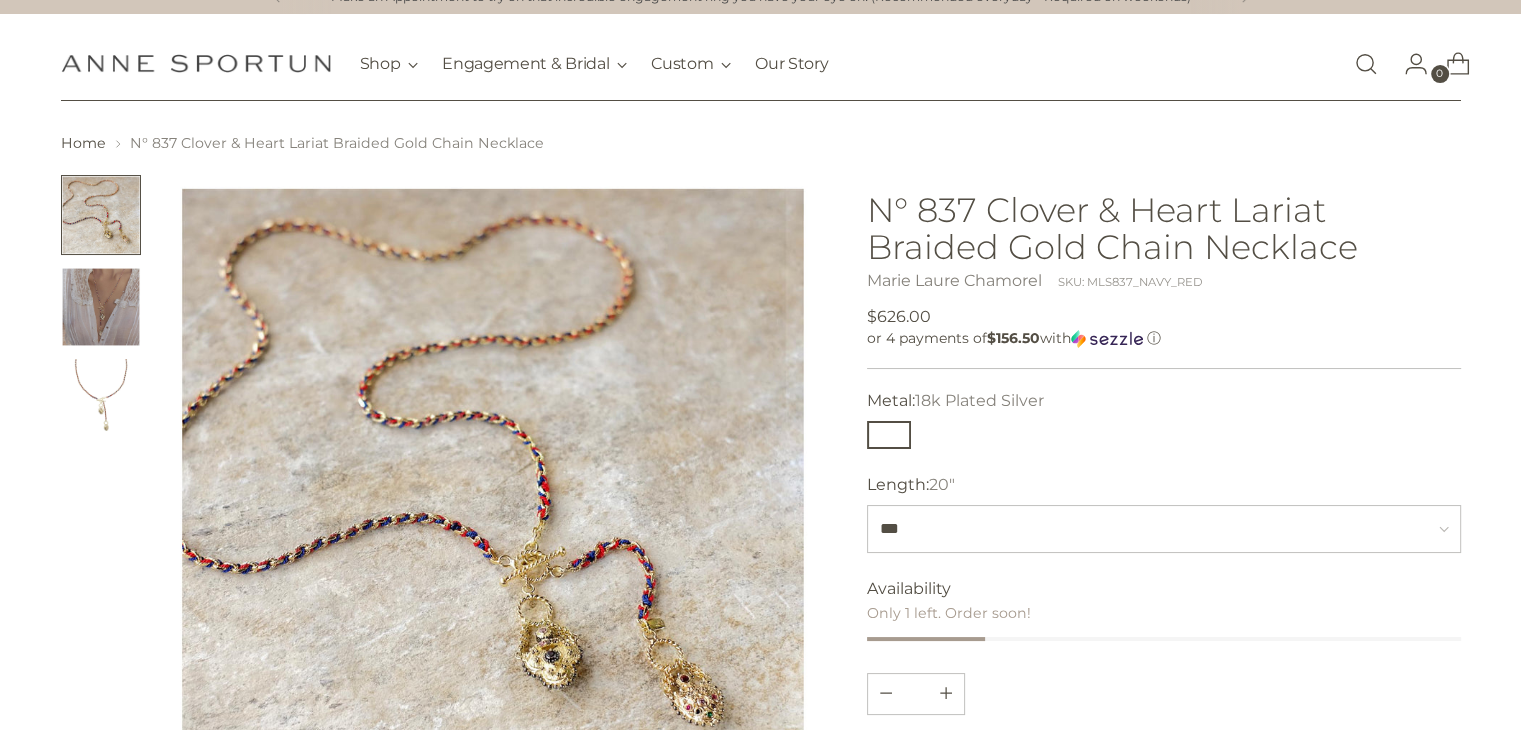 scroll, scrollTop: 0, scrollLeft: 0, axis: both 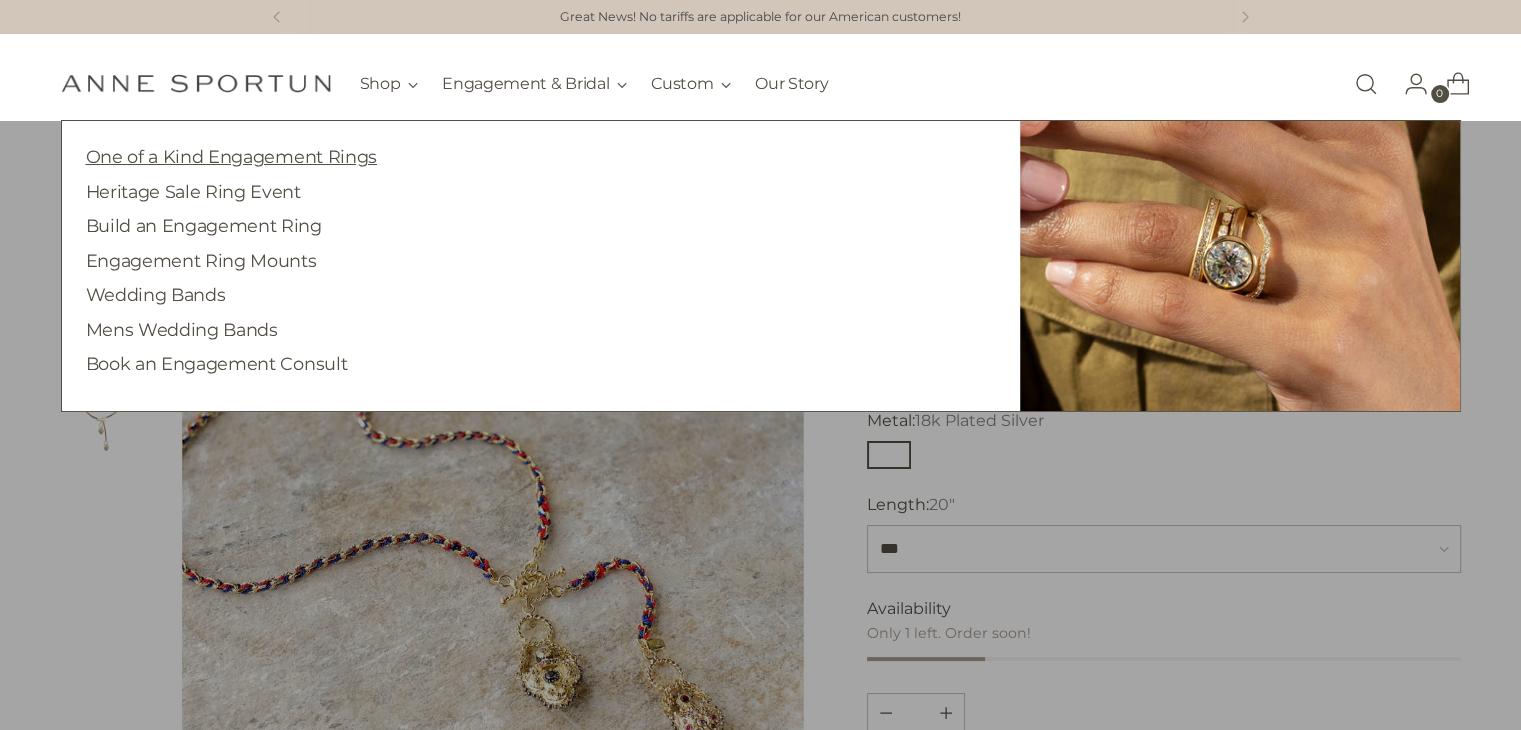 click on "One of a Kind Engagement Rings" at bounding box center [231, 156] 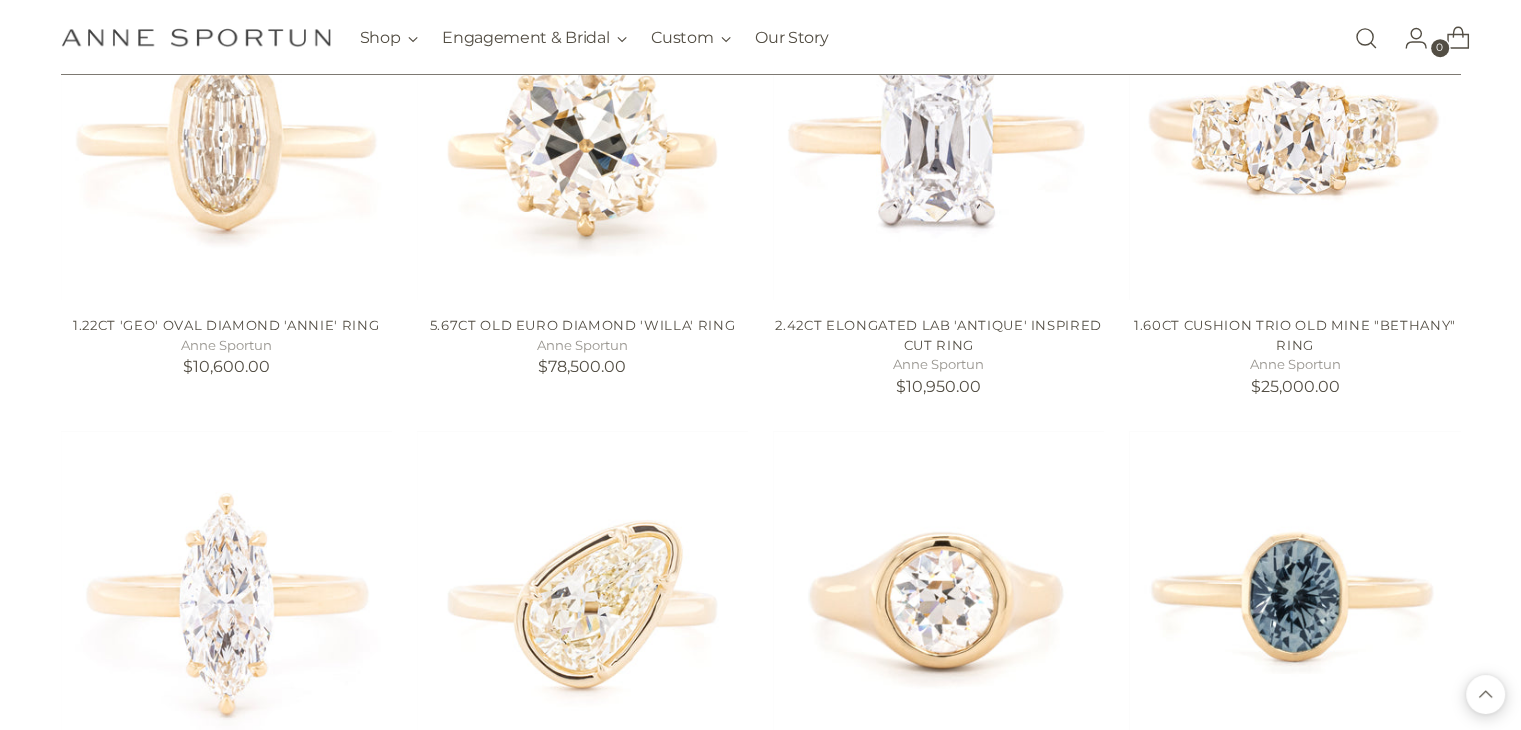 scroll, scrollTop: 1600, scrollLeft: 0, axis: vertical 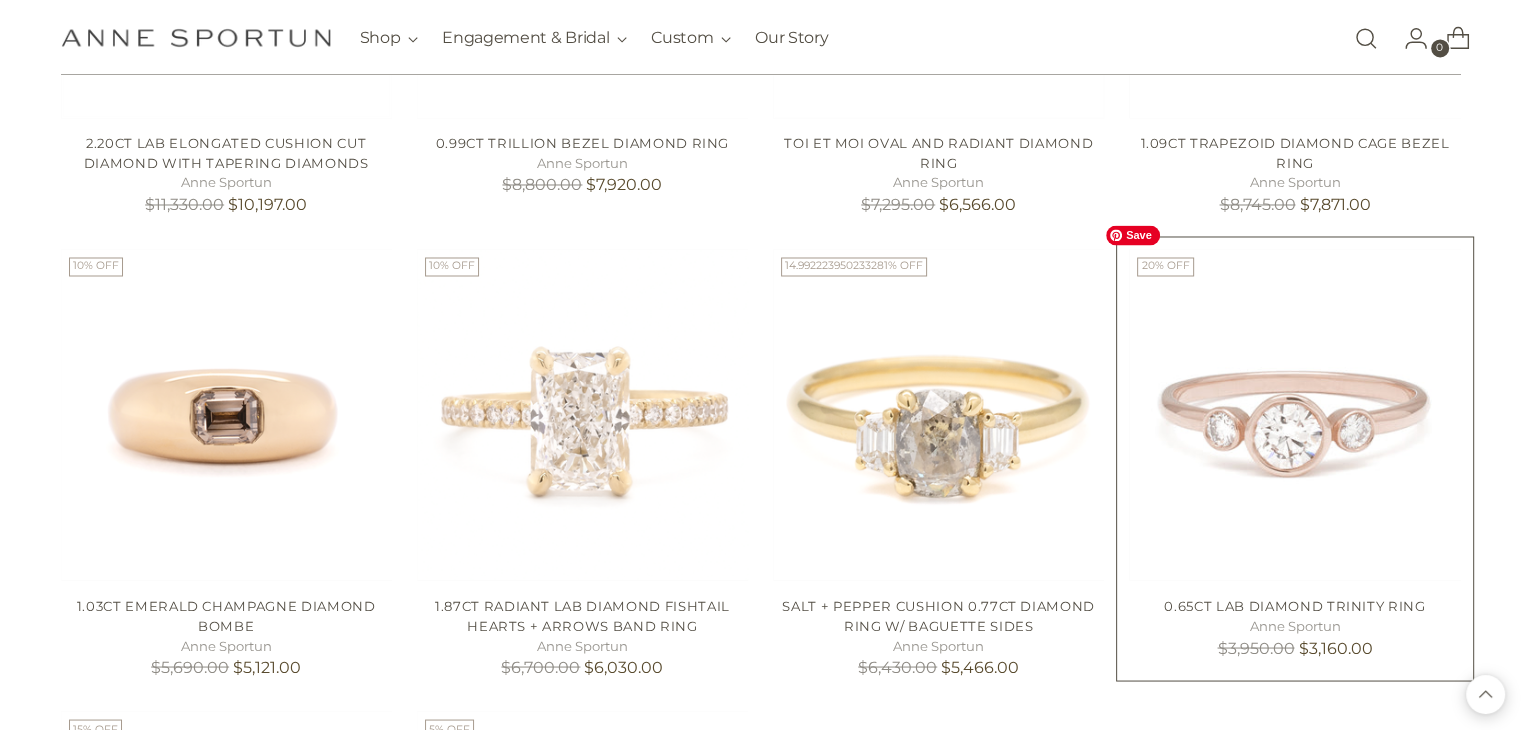 click at bounding box center [0, 0] 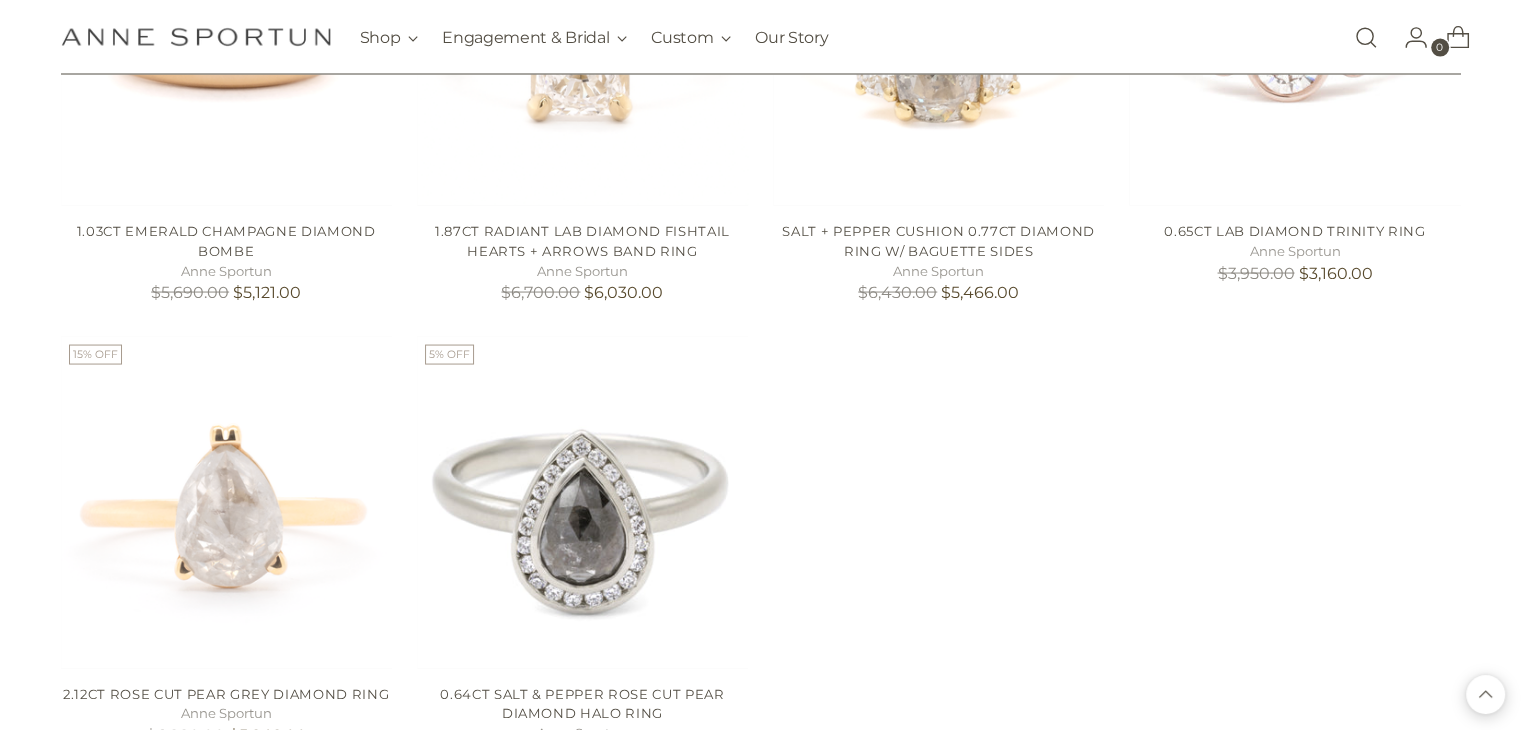 scroll, scrollTop: 4100, scrollLeft: 0, axis: vertical 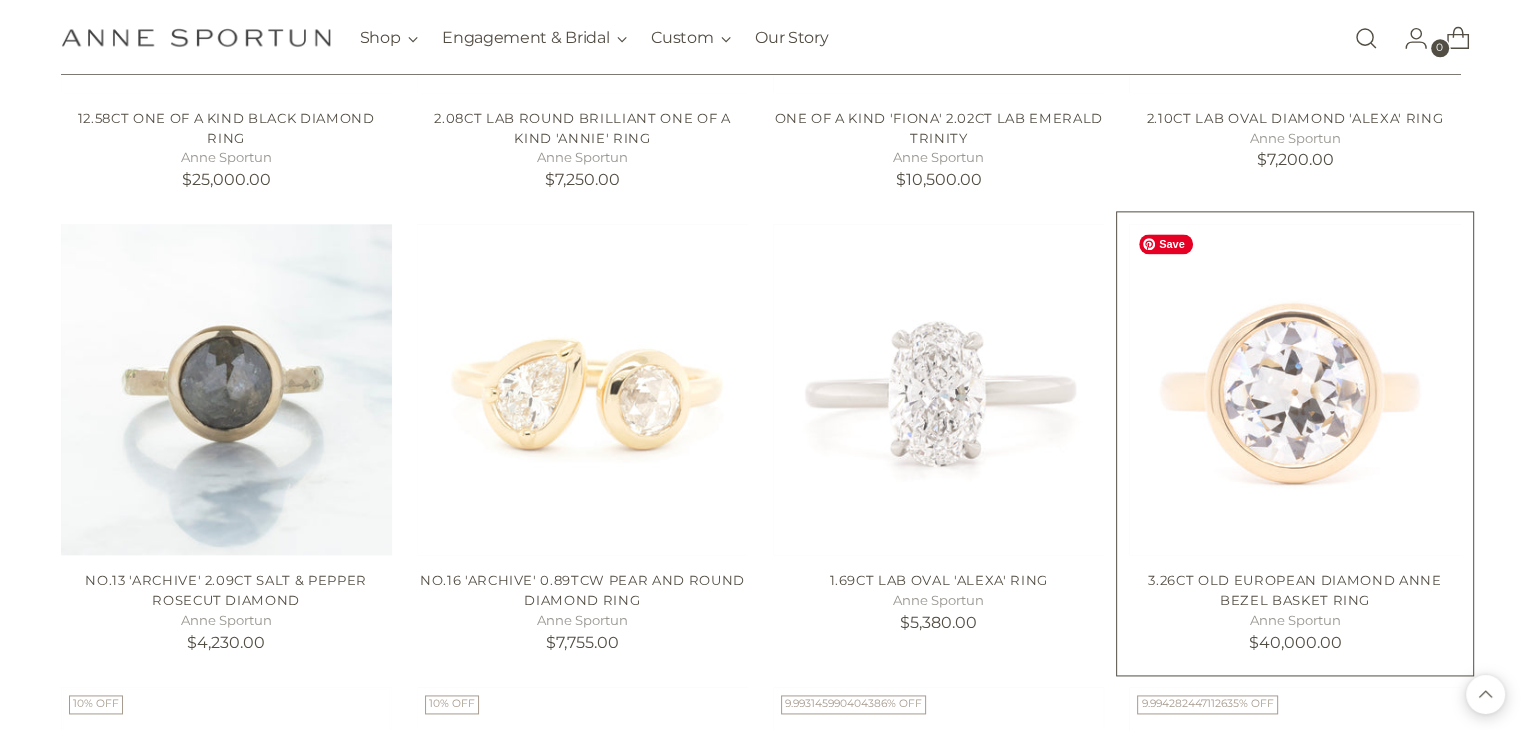 click at bounding box center (0, 0) 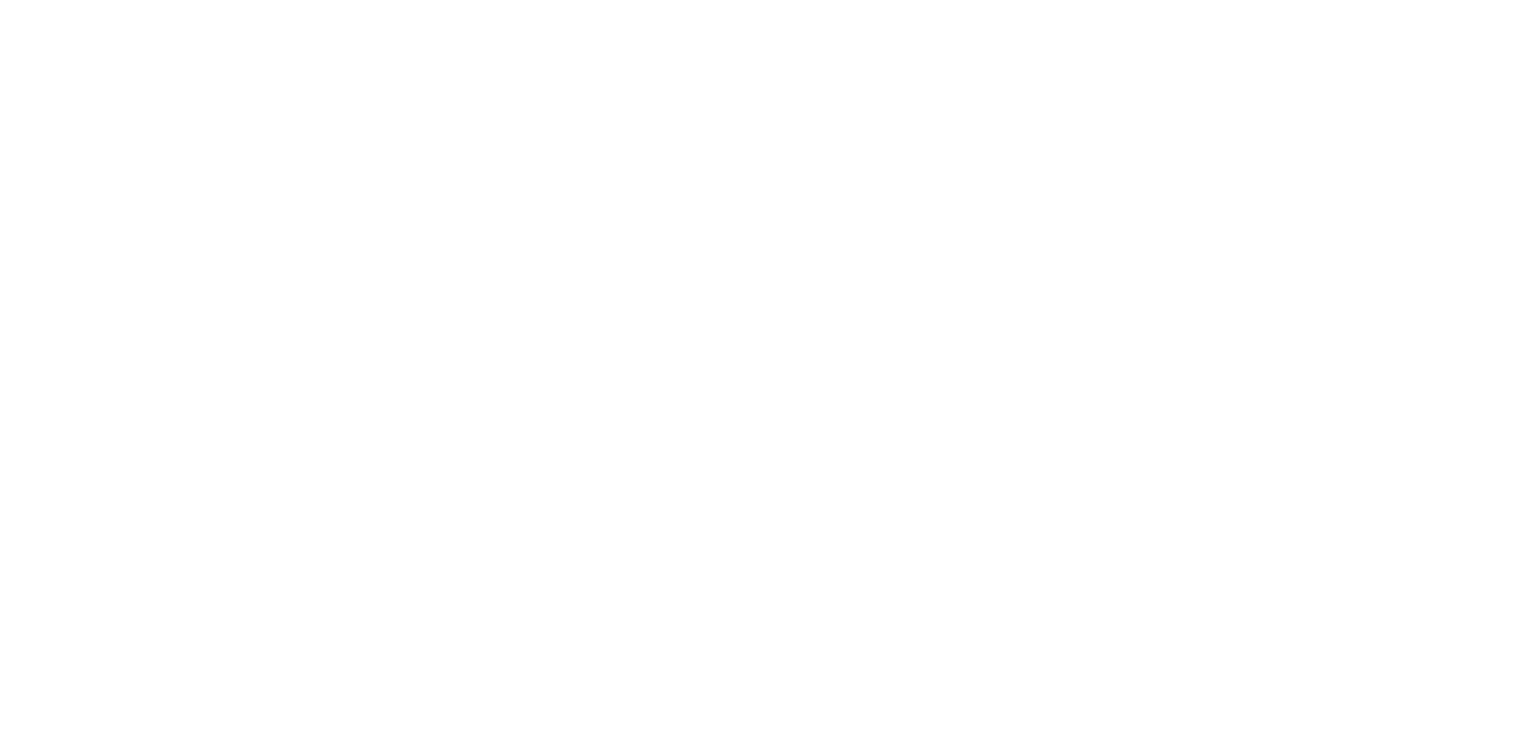 scroll, scrollTop: 0, scrollLeft: 0, axis: both 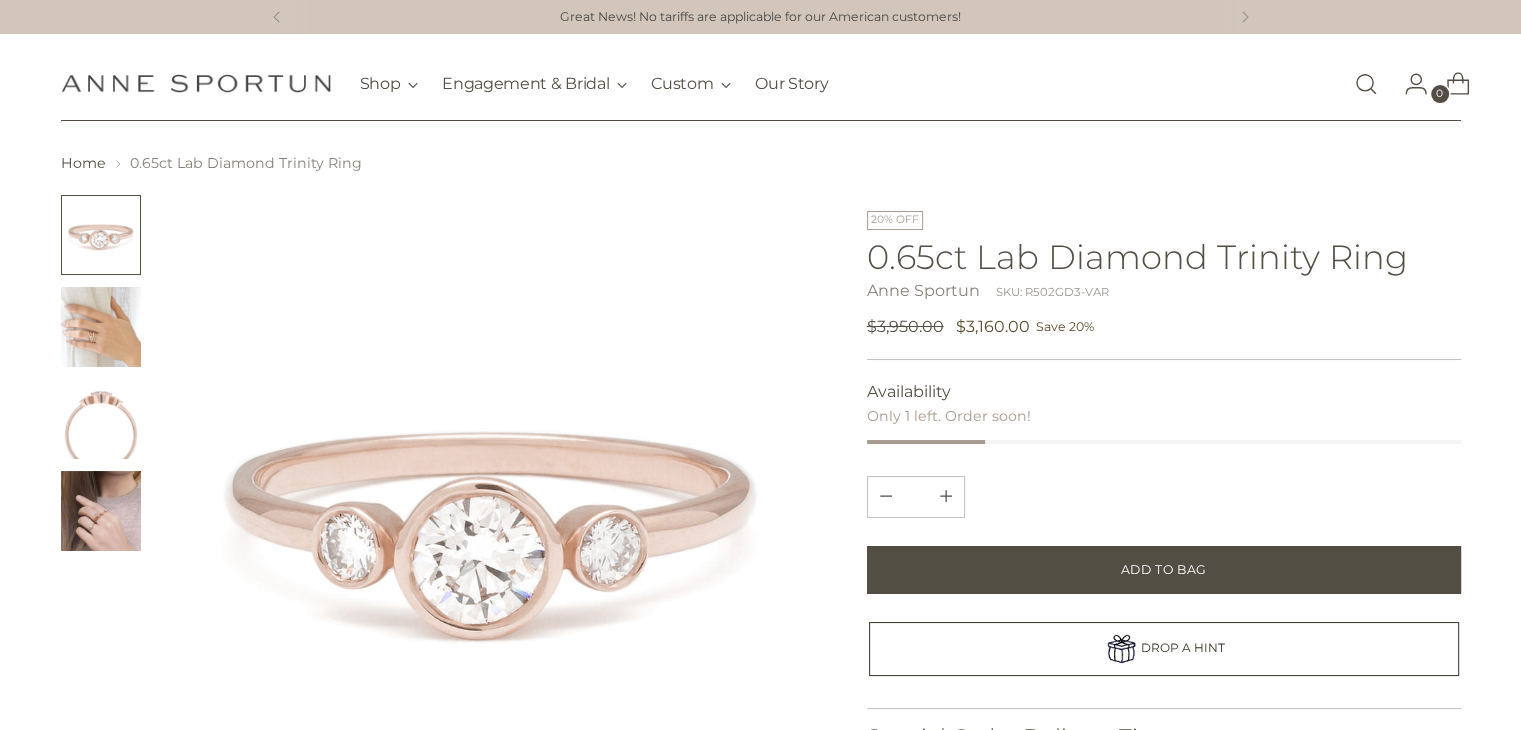 click at bounding box center [101, 419] 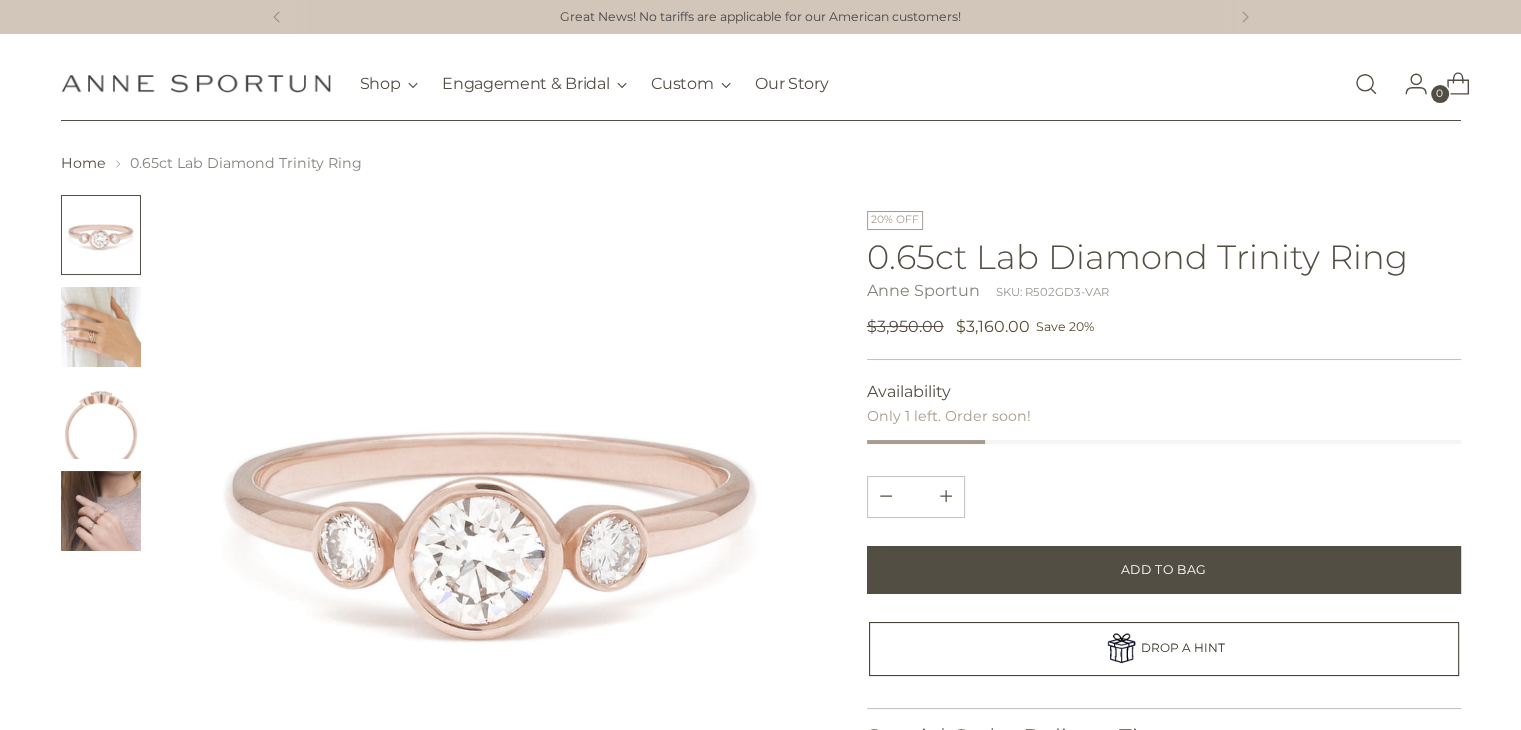 click at bounding box center (101, 419) 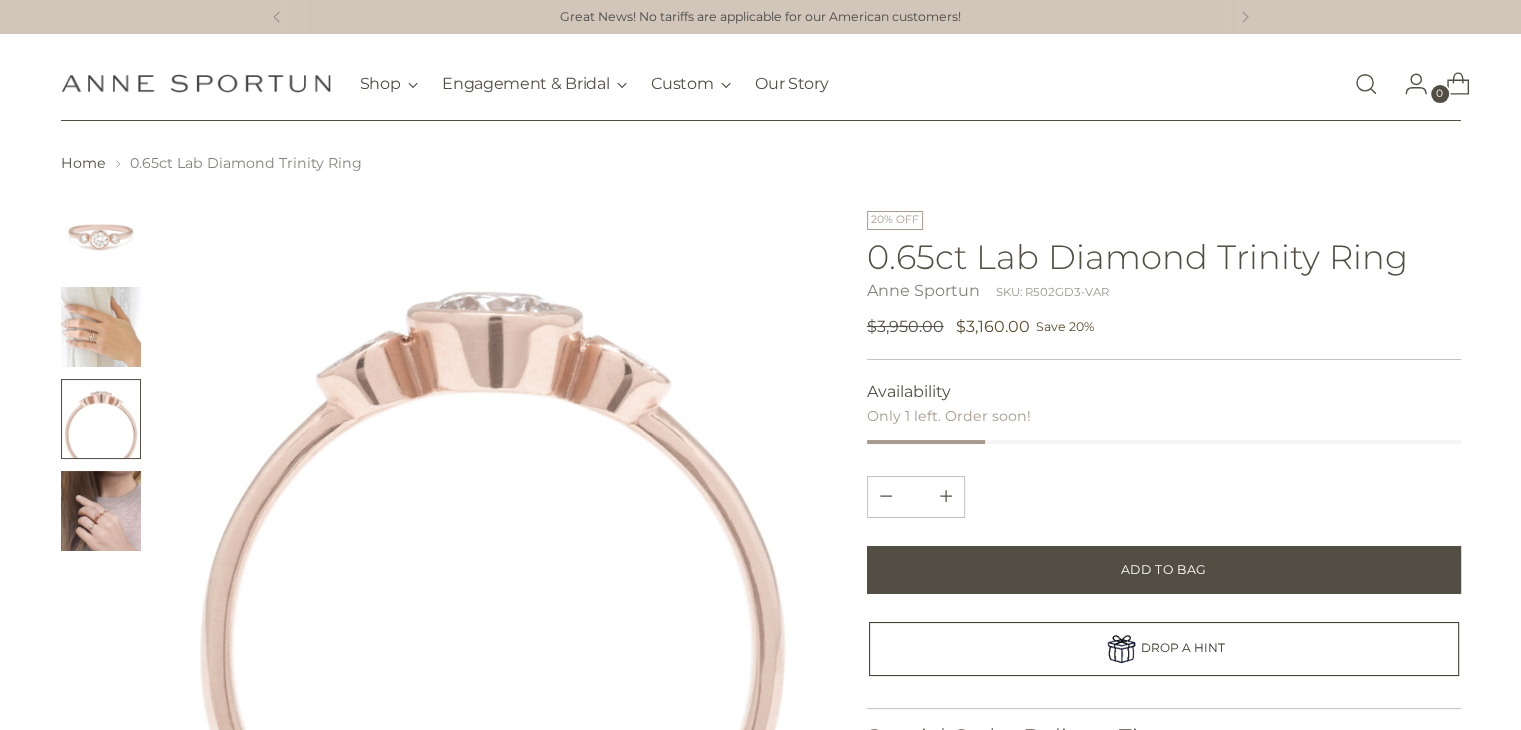 click at bounding box center (101, 511) 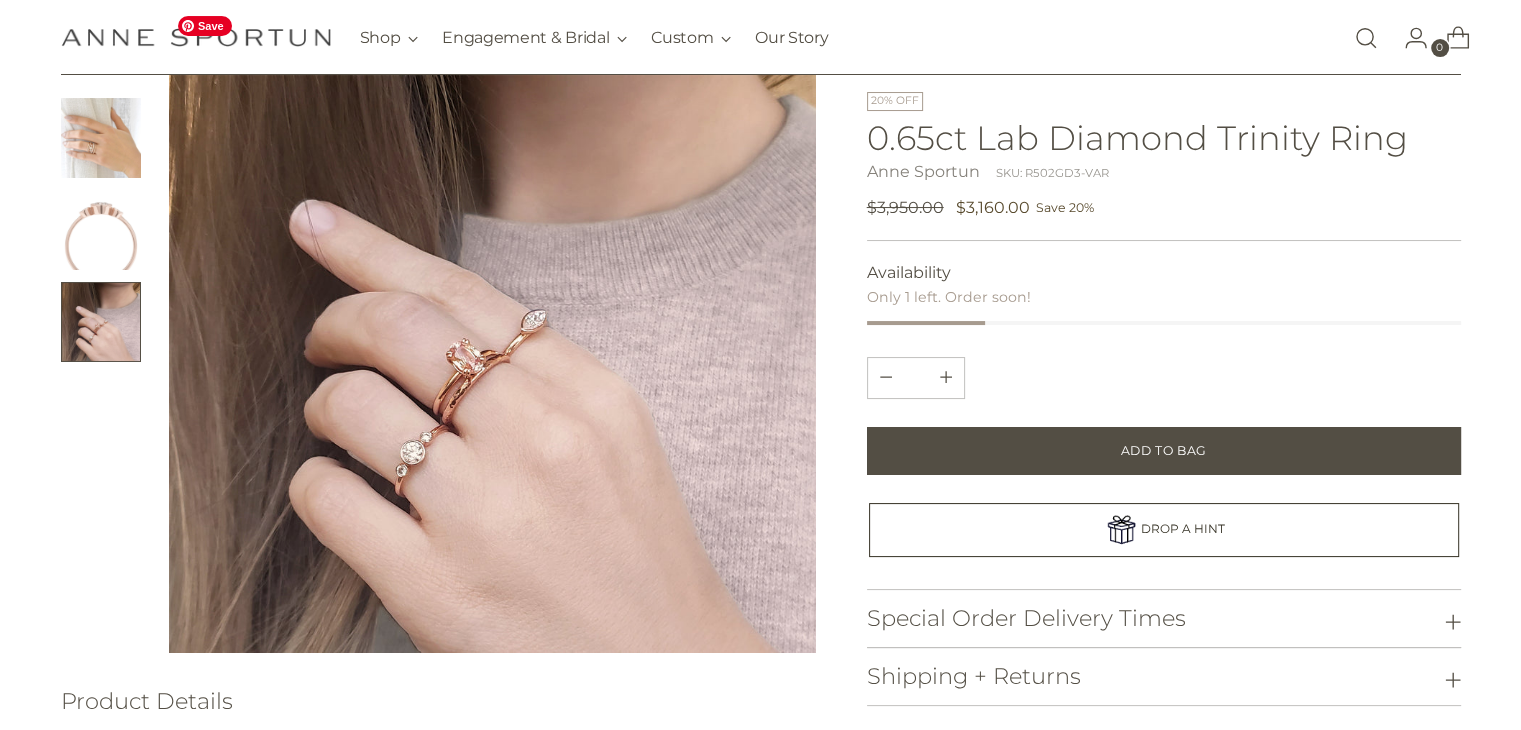 scroll, scrollTop: 100, scrollLeft: 0, axis: vertical 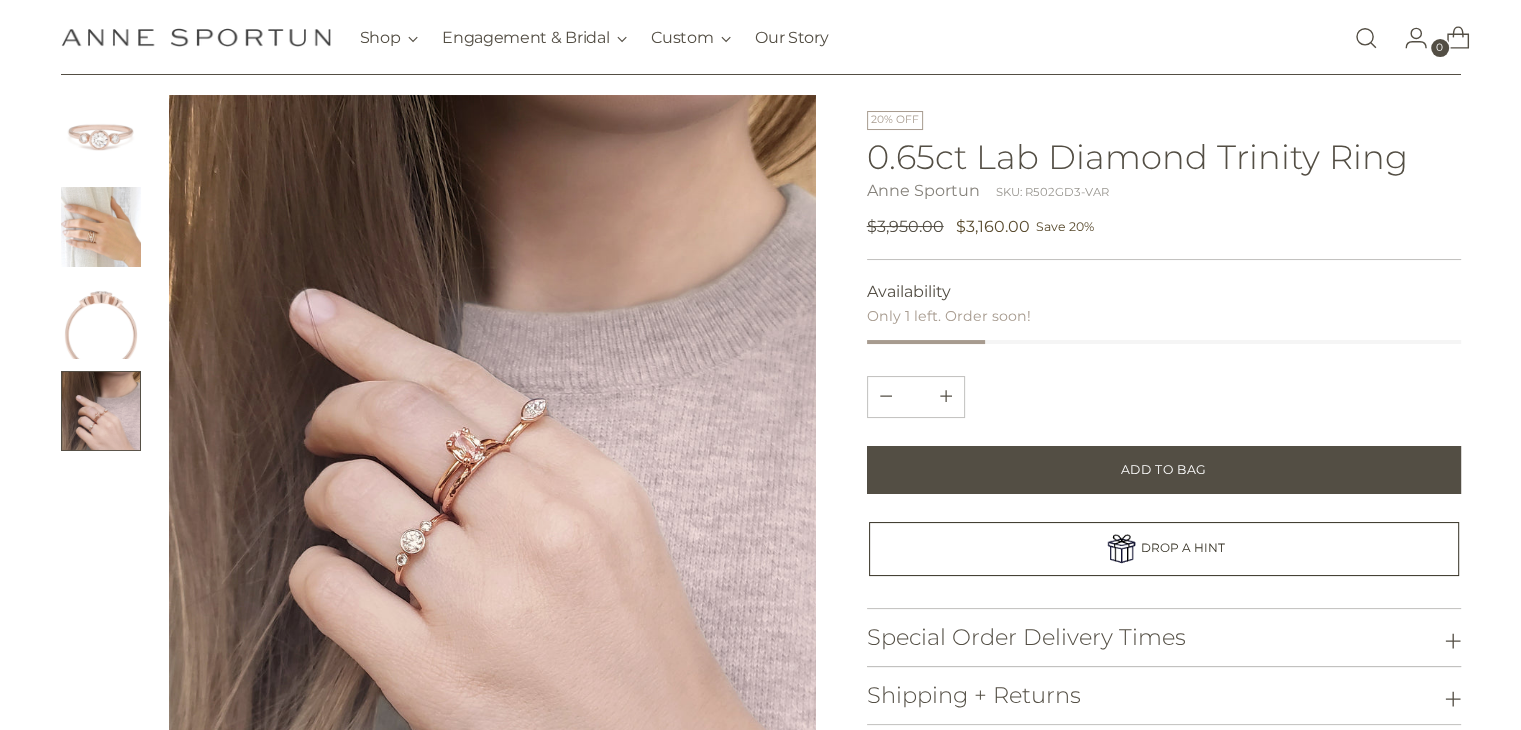 click at bounding box center (101, 319) 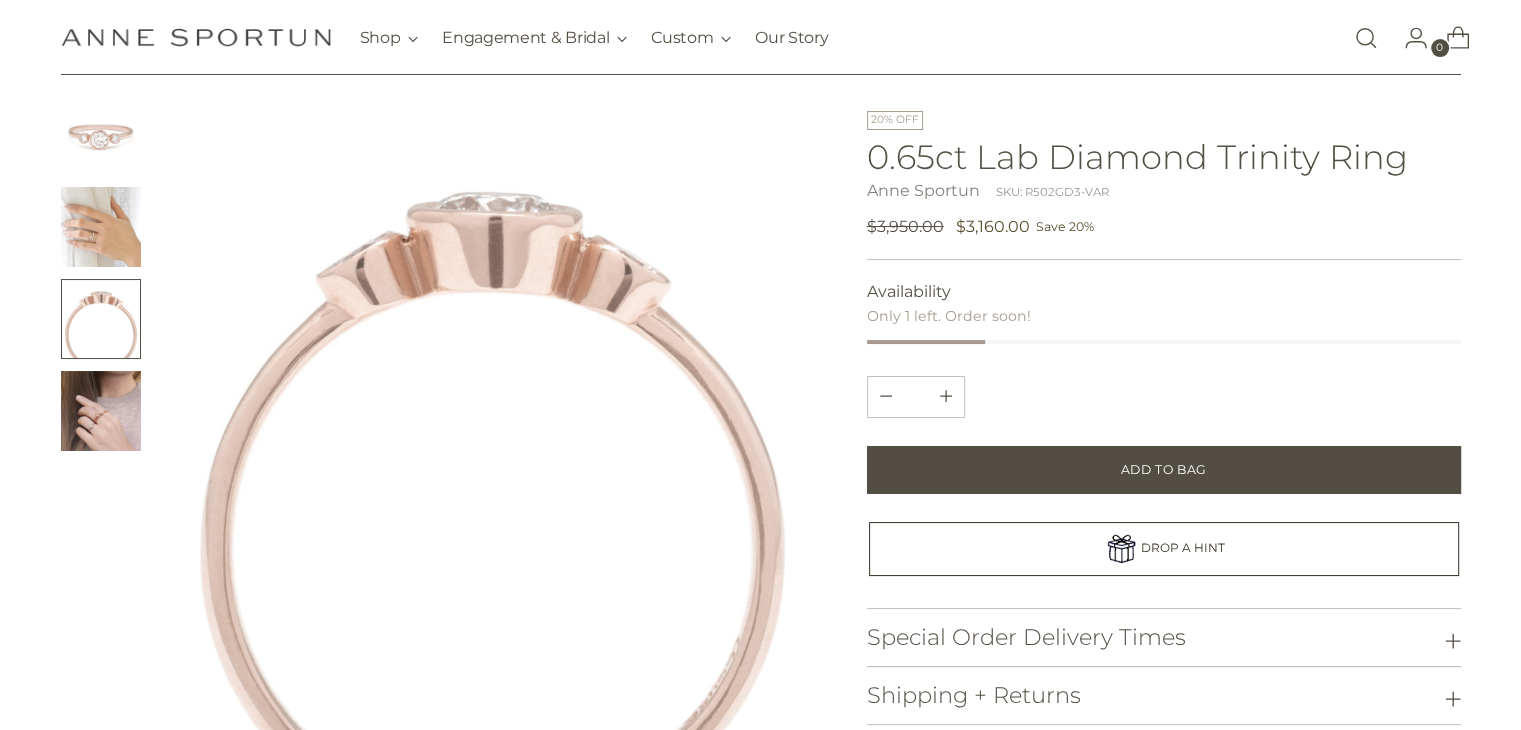click at bounding box center (101, 135) 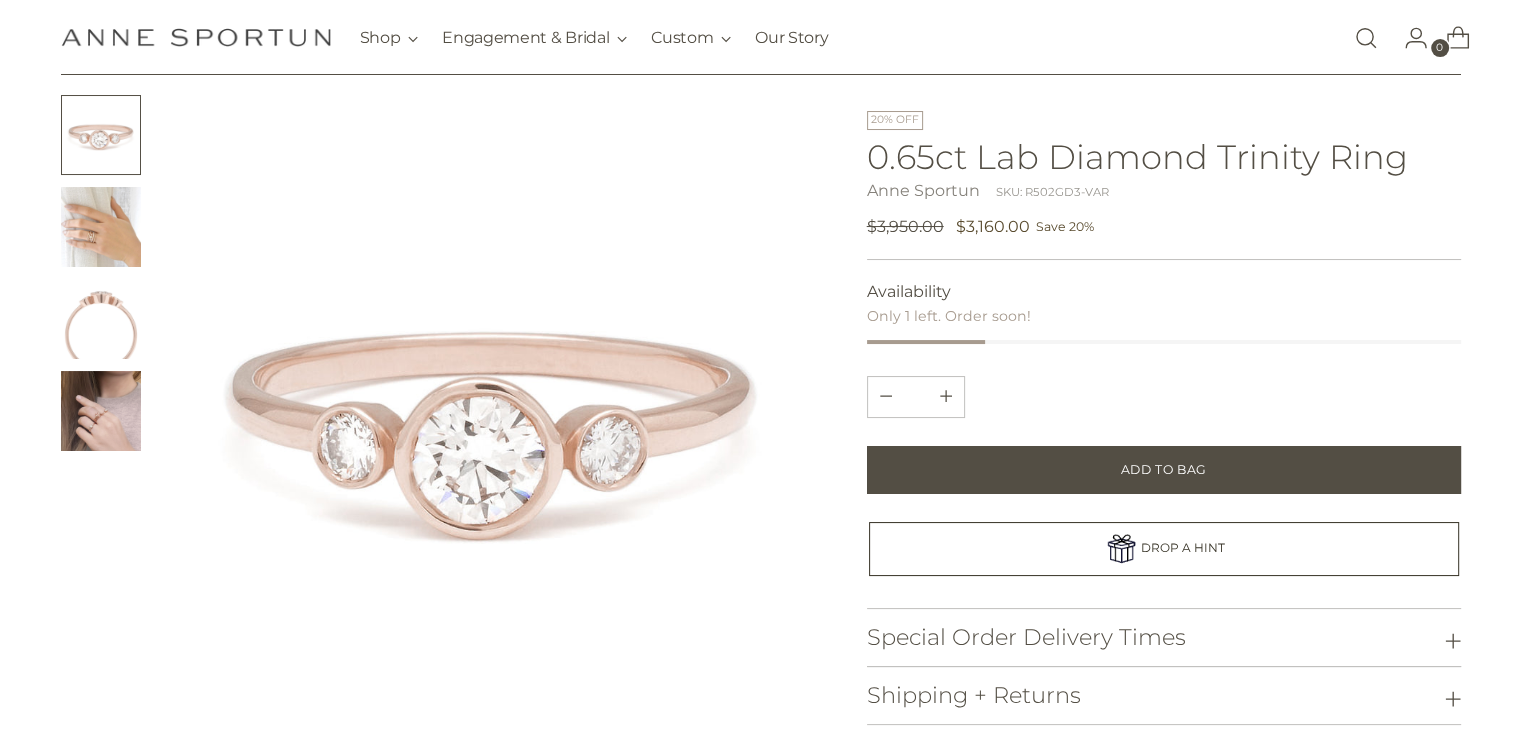 click at bounding box center (101, 227) 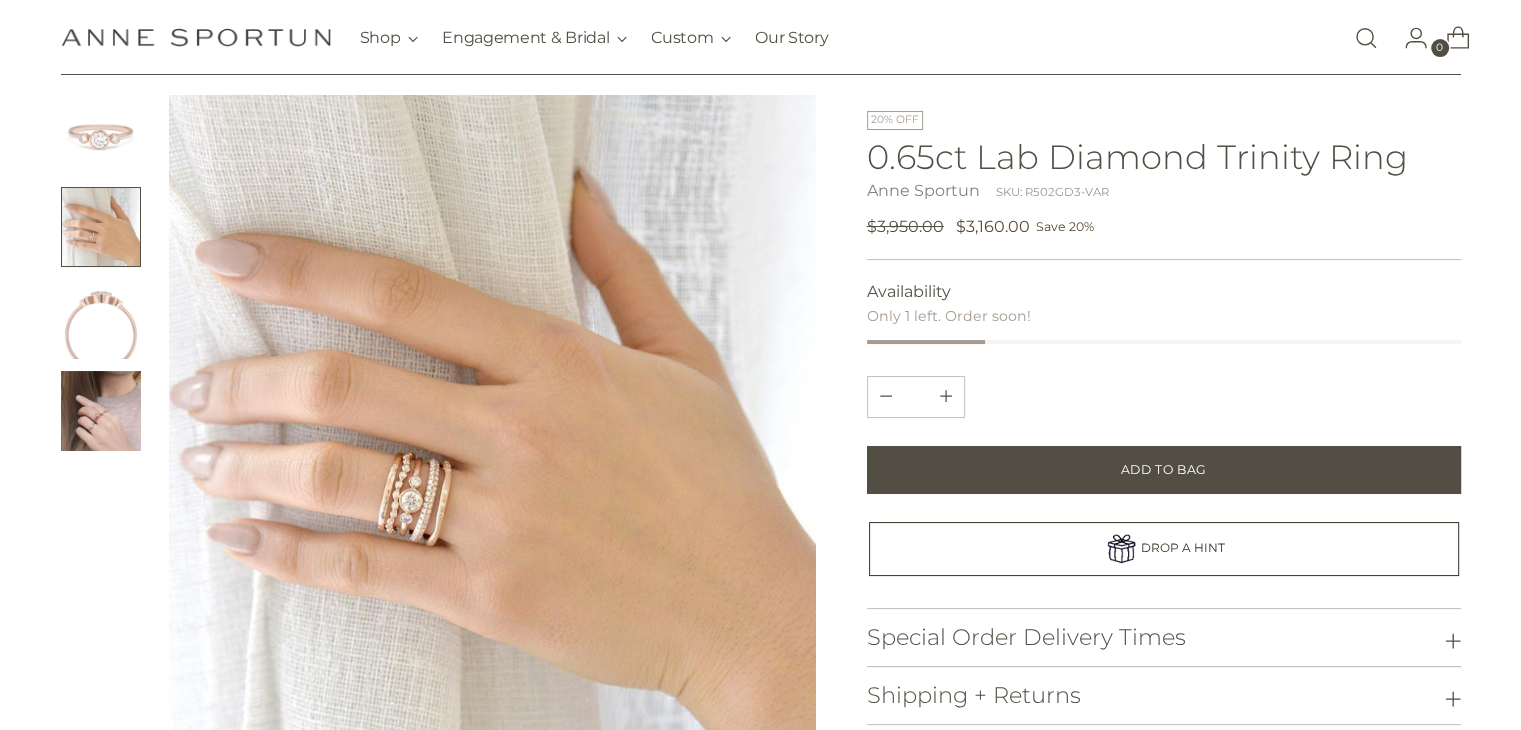 click at bounding box center (101, 319) 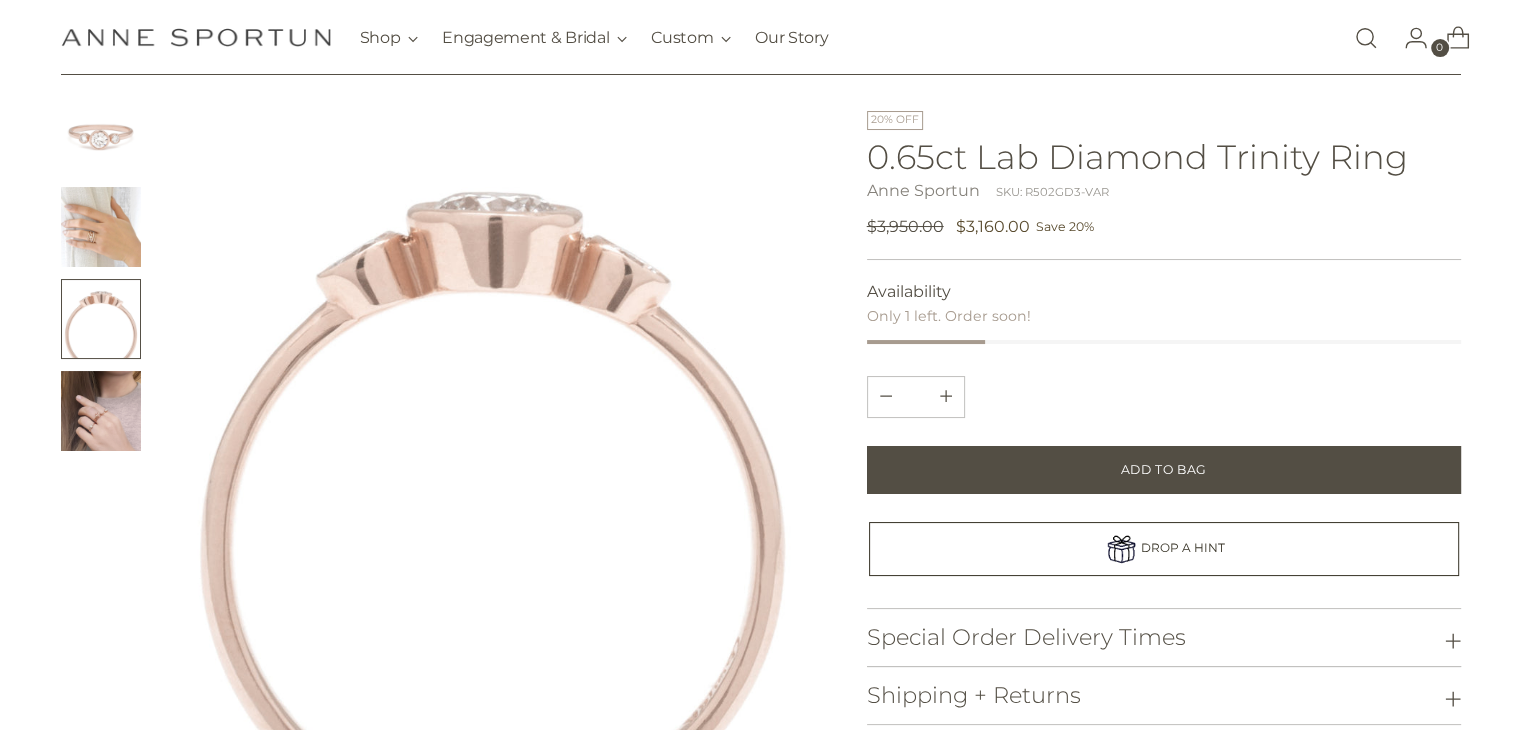 click at bounding box center [101, 411] 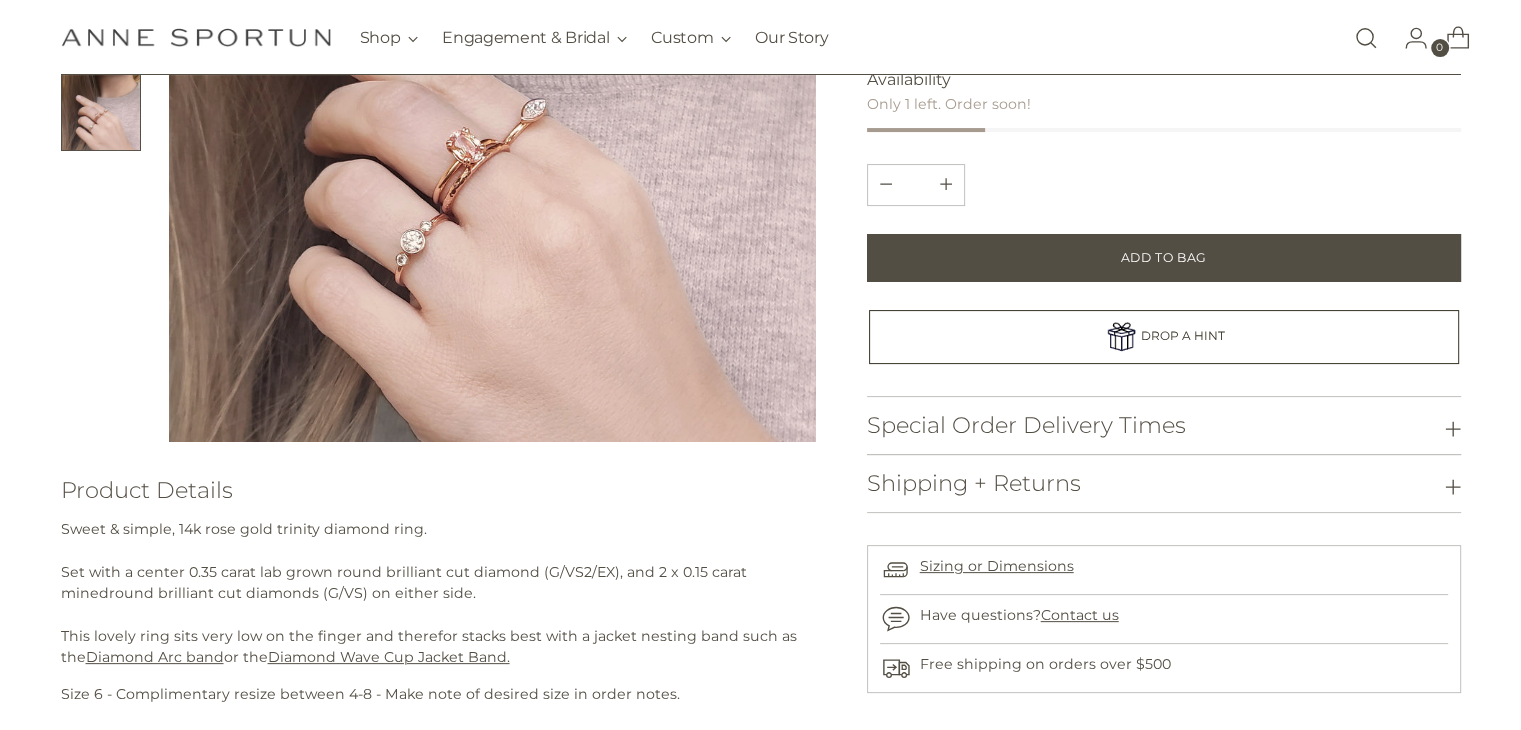 scroll, scrollTop: 100, scrollLeft: 0, axis: vertical 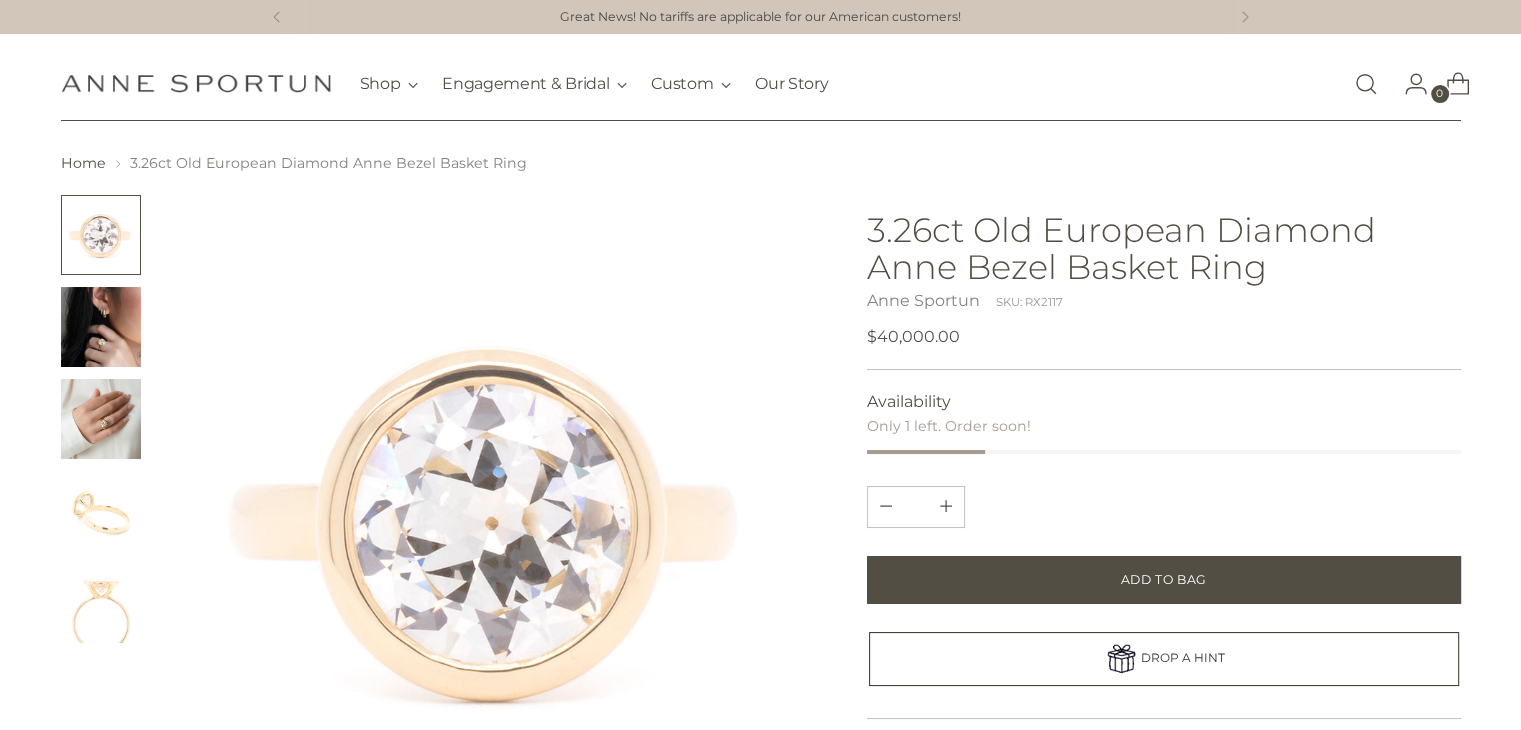 click at bounding box center [101, 235] 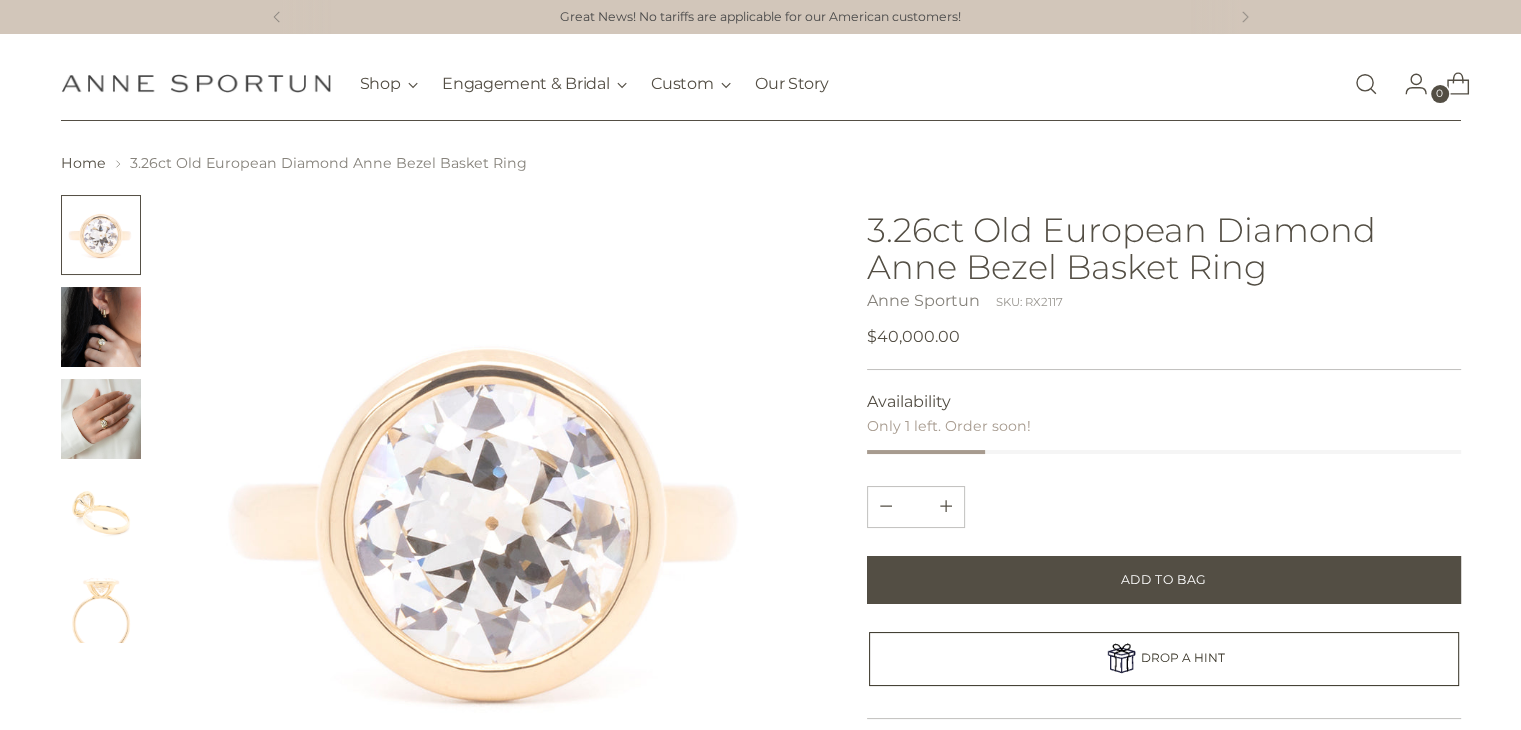 click at bounding box center (101, 235) 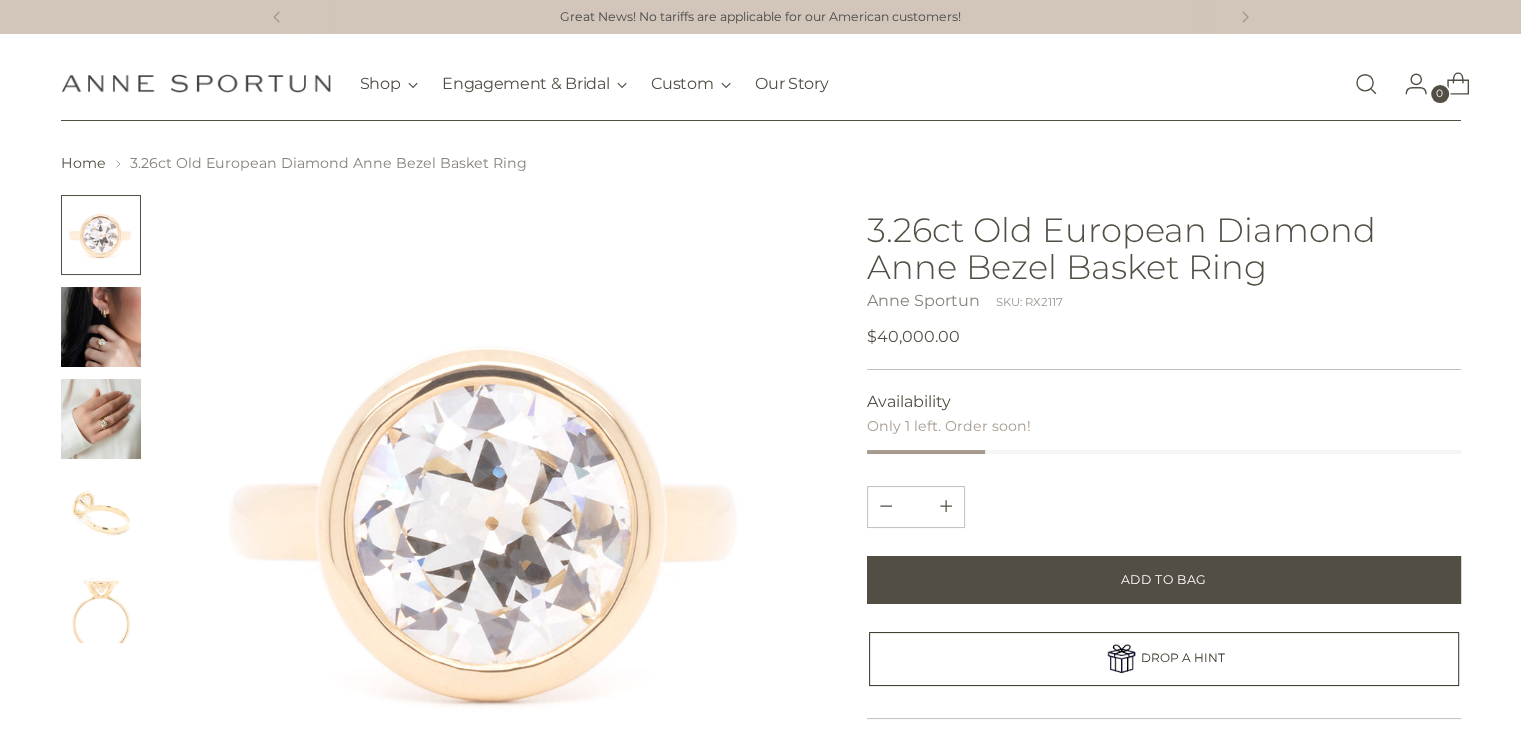 click at bounding box center [101, 511] 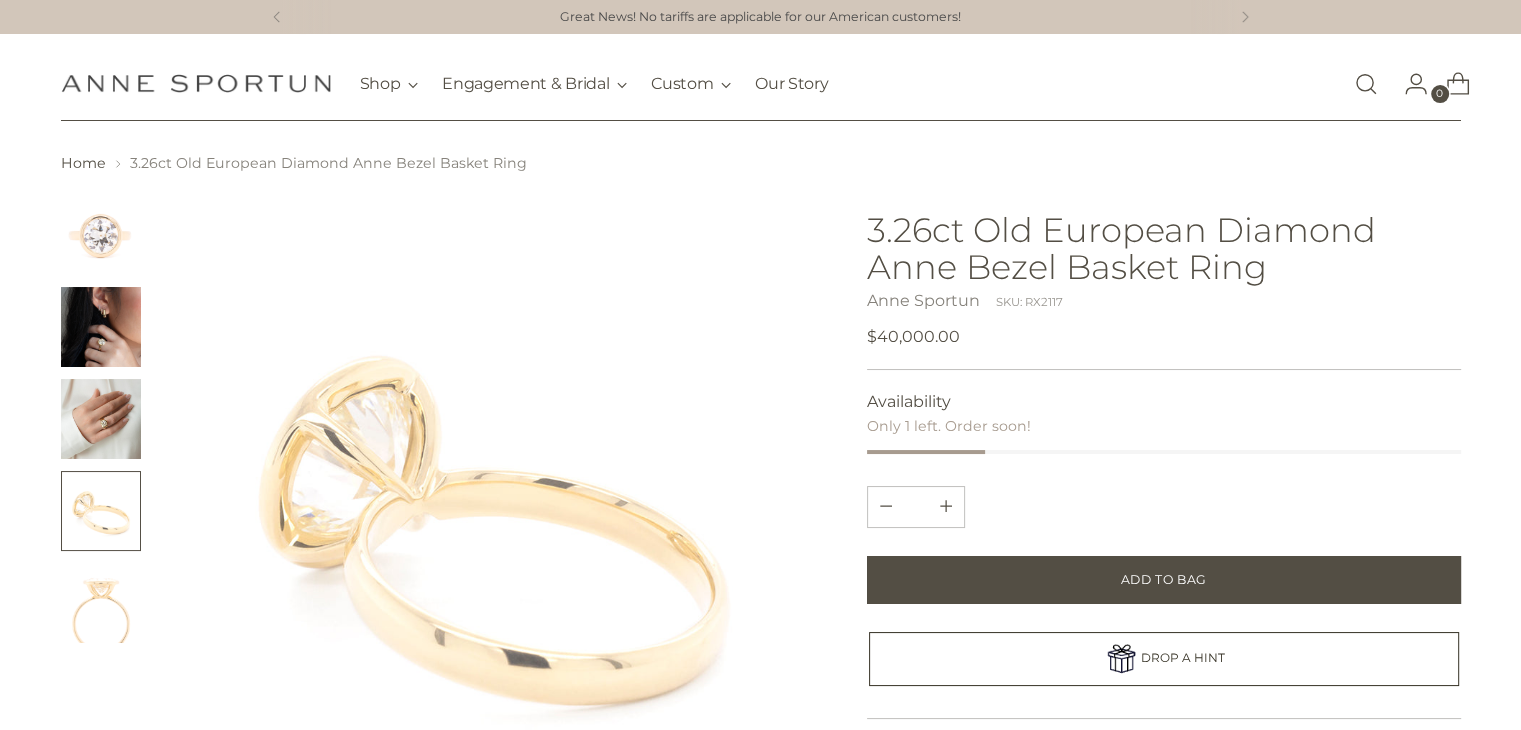 click at bounding box center [101, 603] 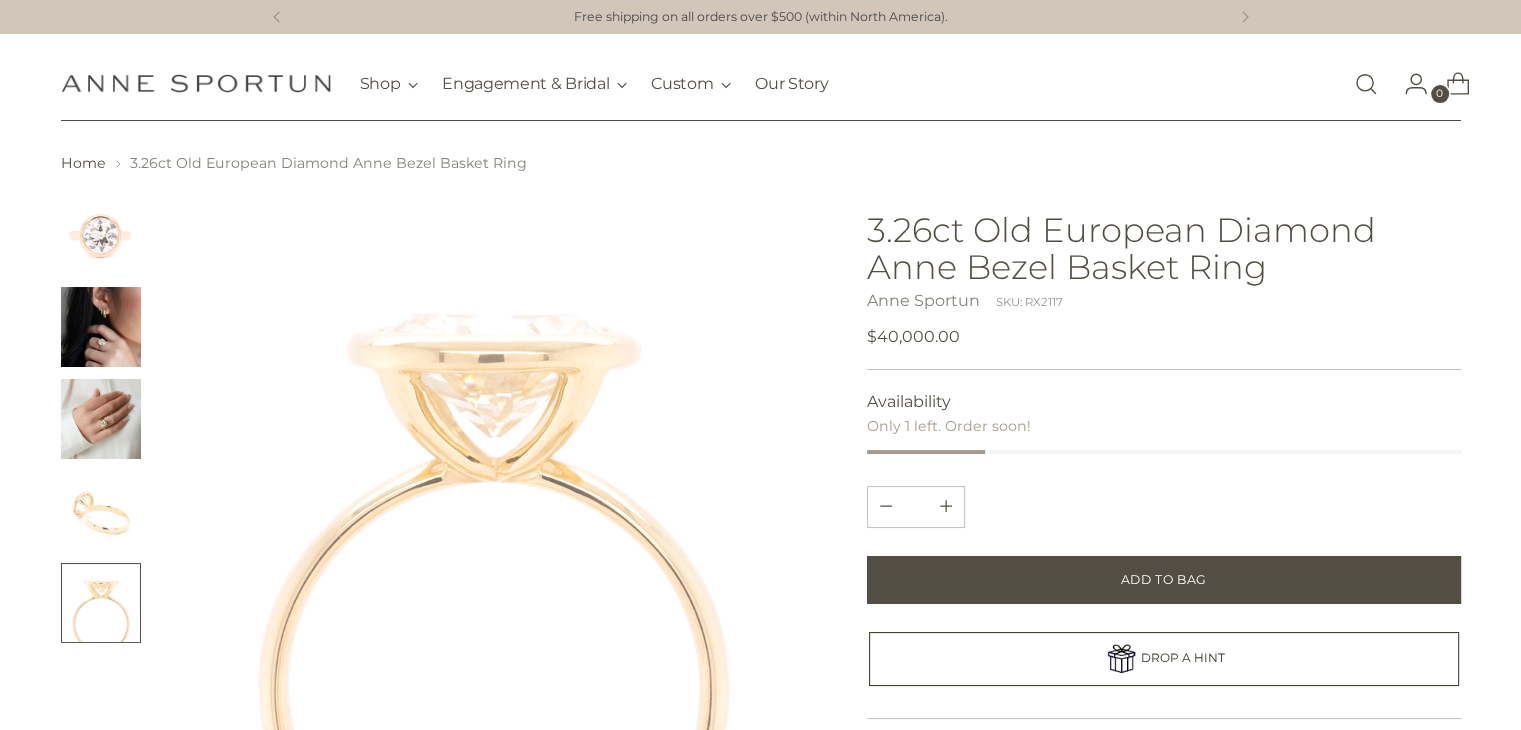 click at bounding box center (101, 327) 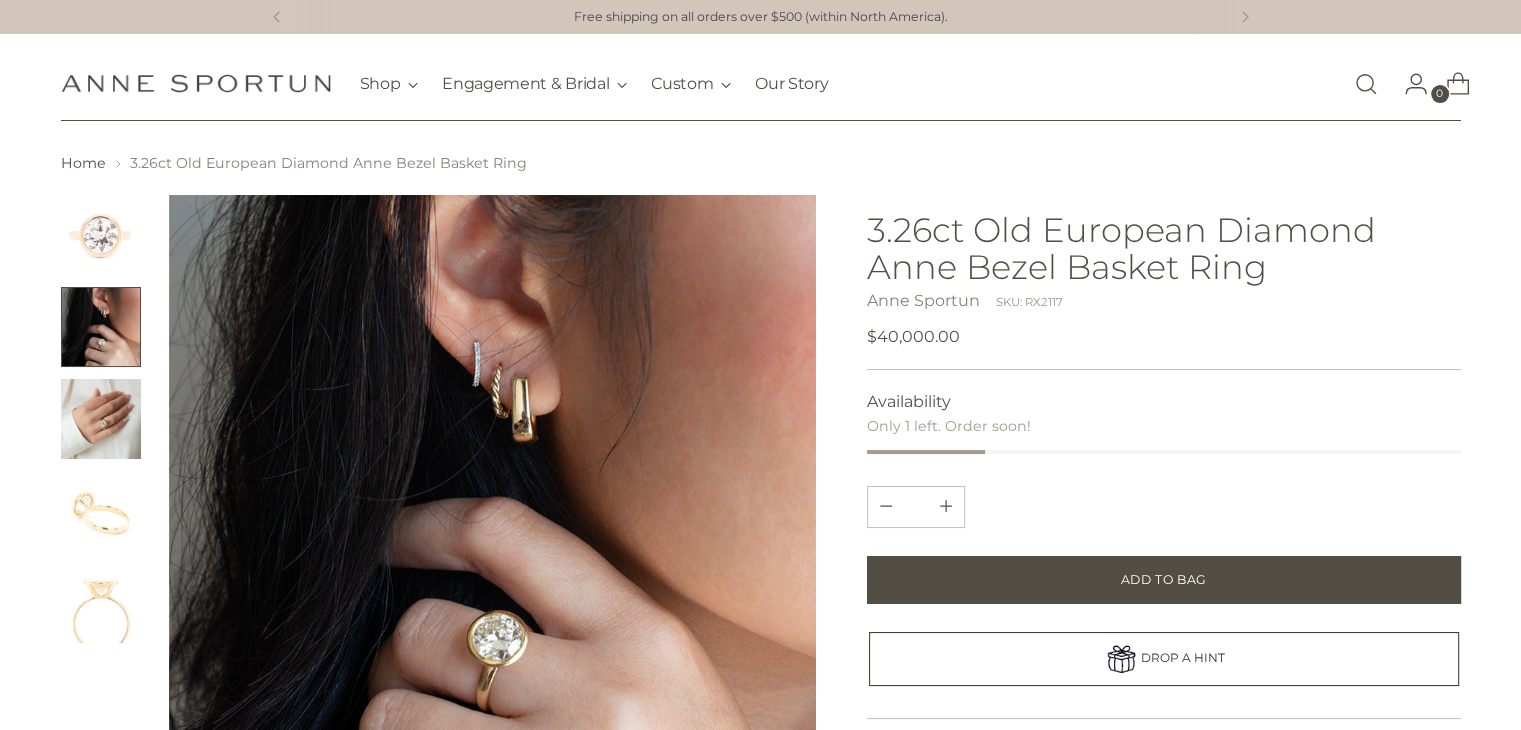 click at bounding box center [101, 327] 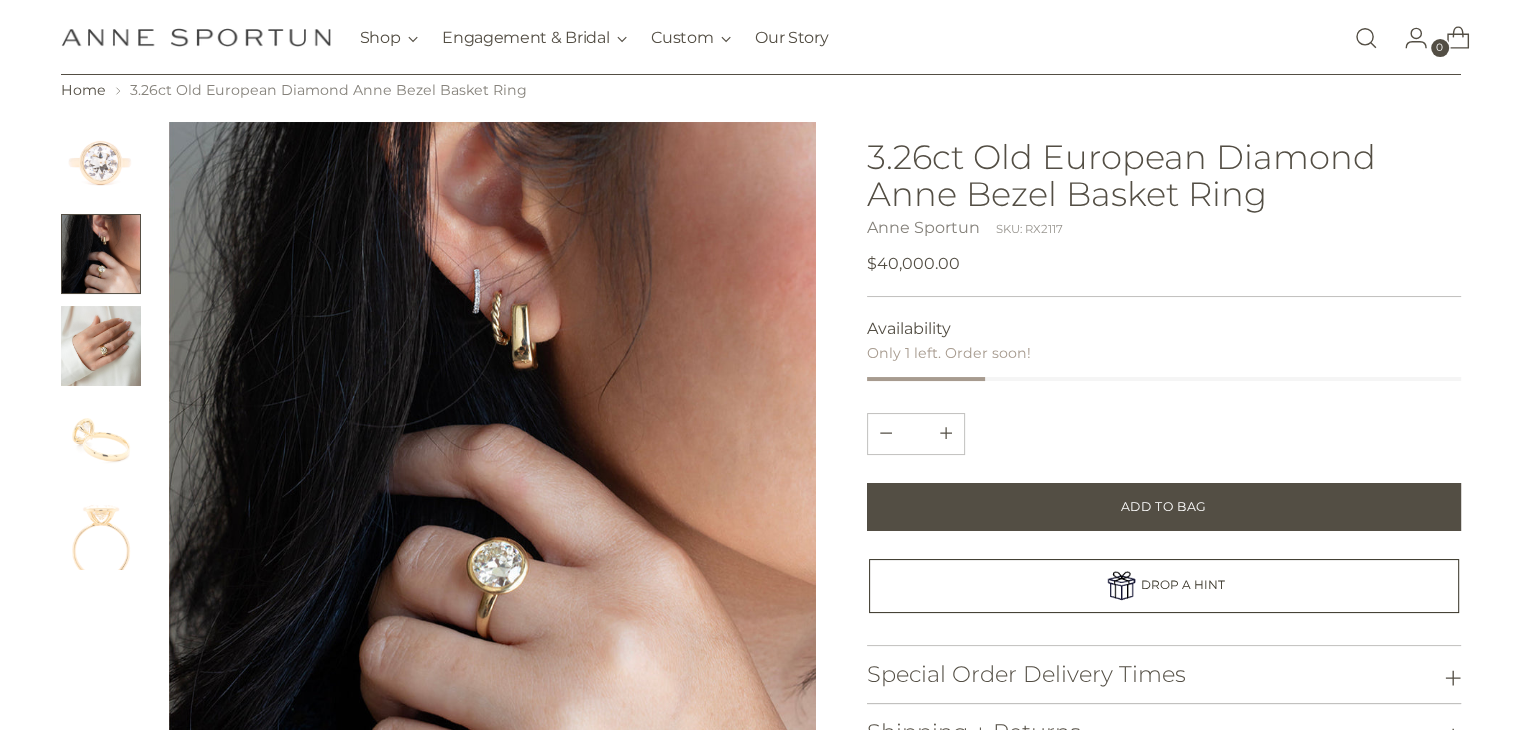 scroll, scrollTop: 200, scrollLeft: 0, axis: vertical 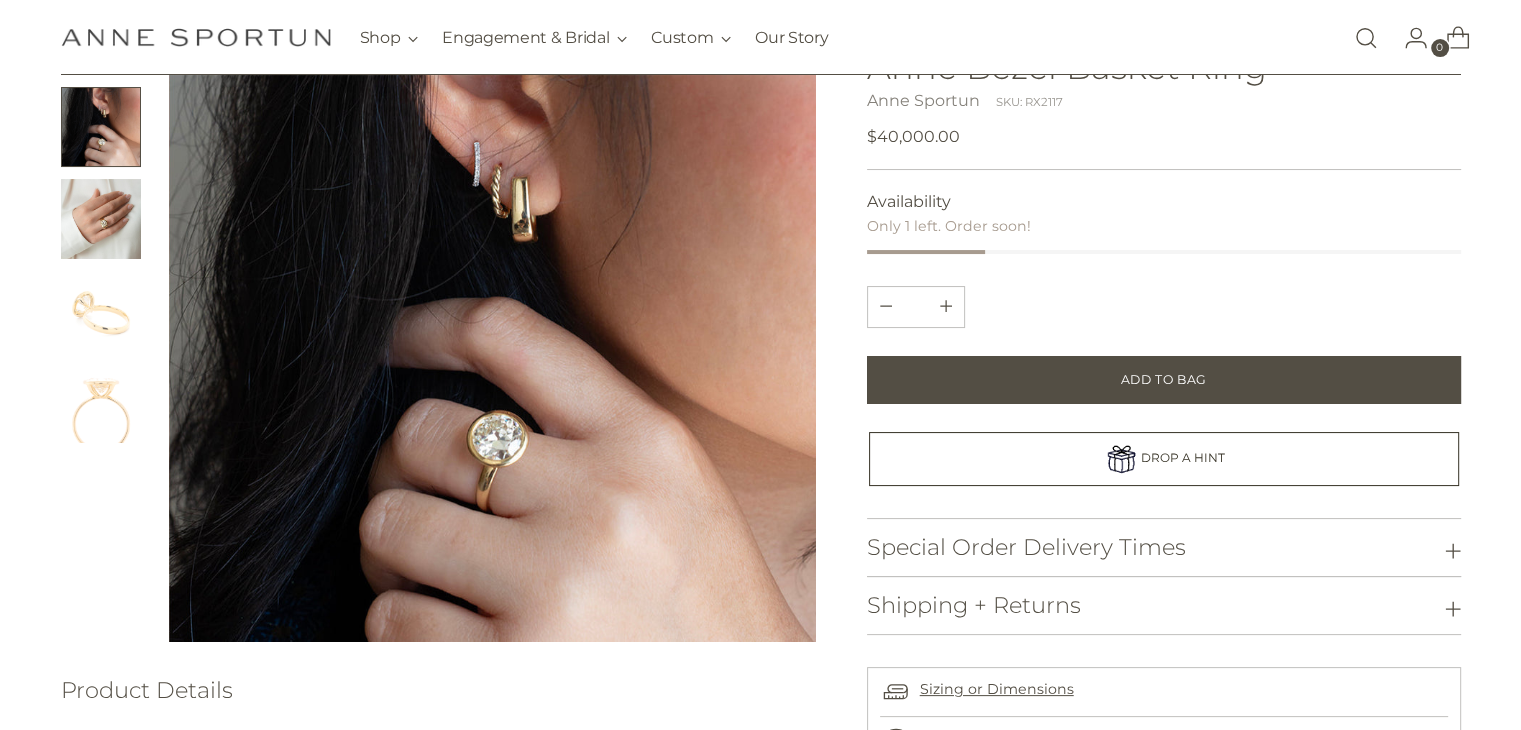 click at bounding box center (101, 219) 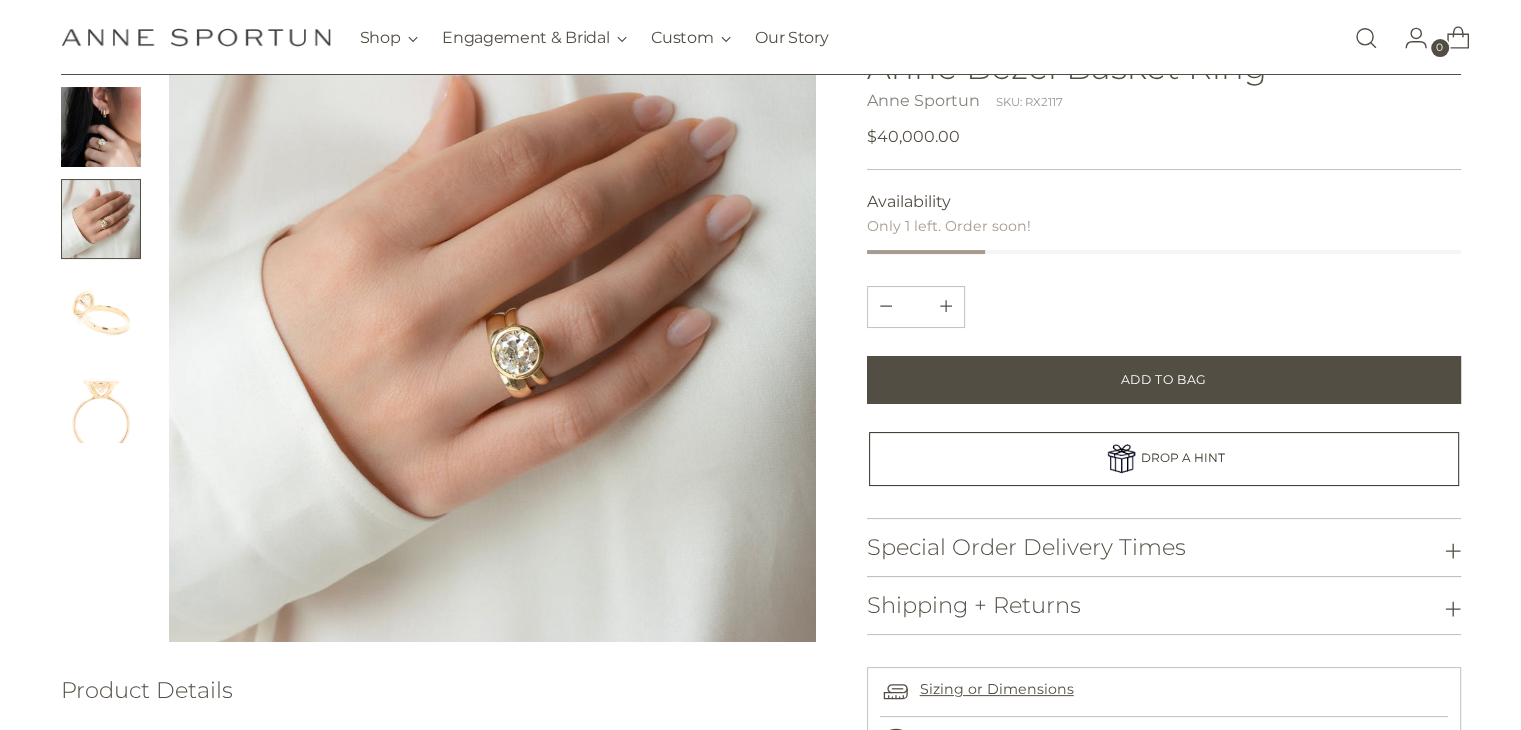 click at bounding box center [101, 311] 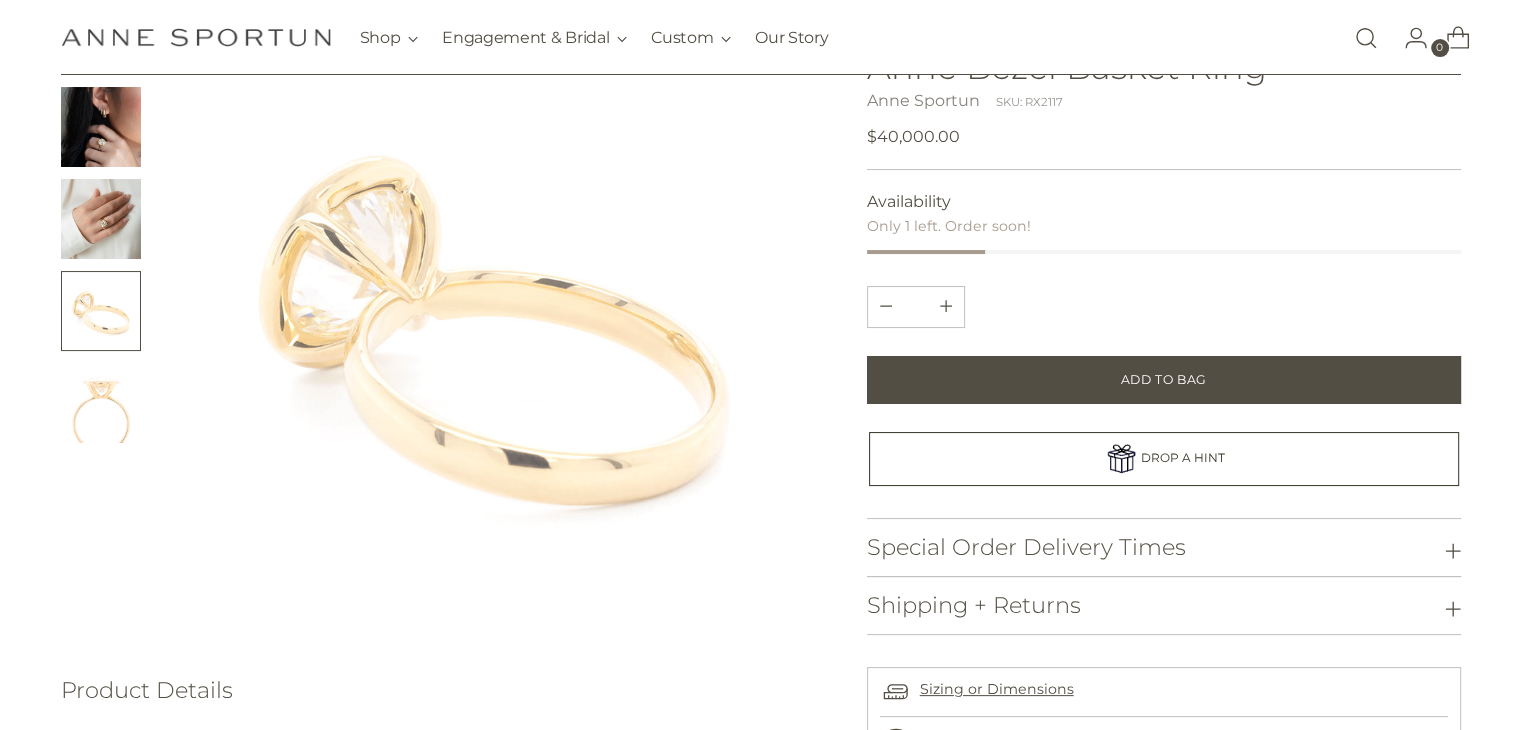 click at bounding box center [101, 403] 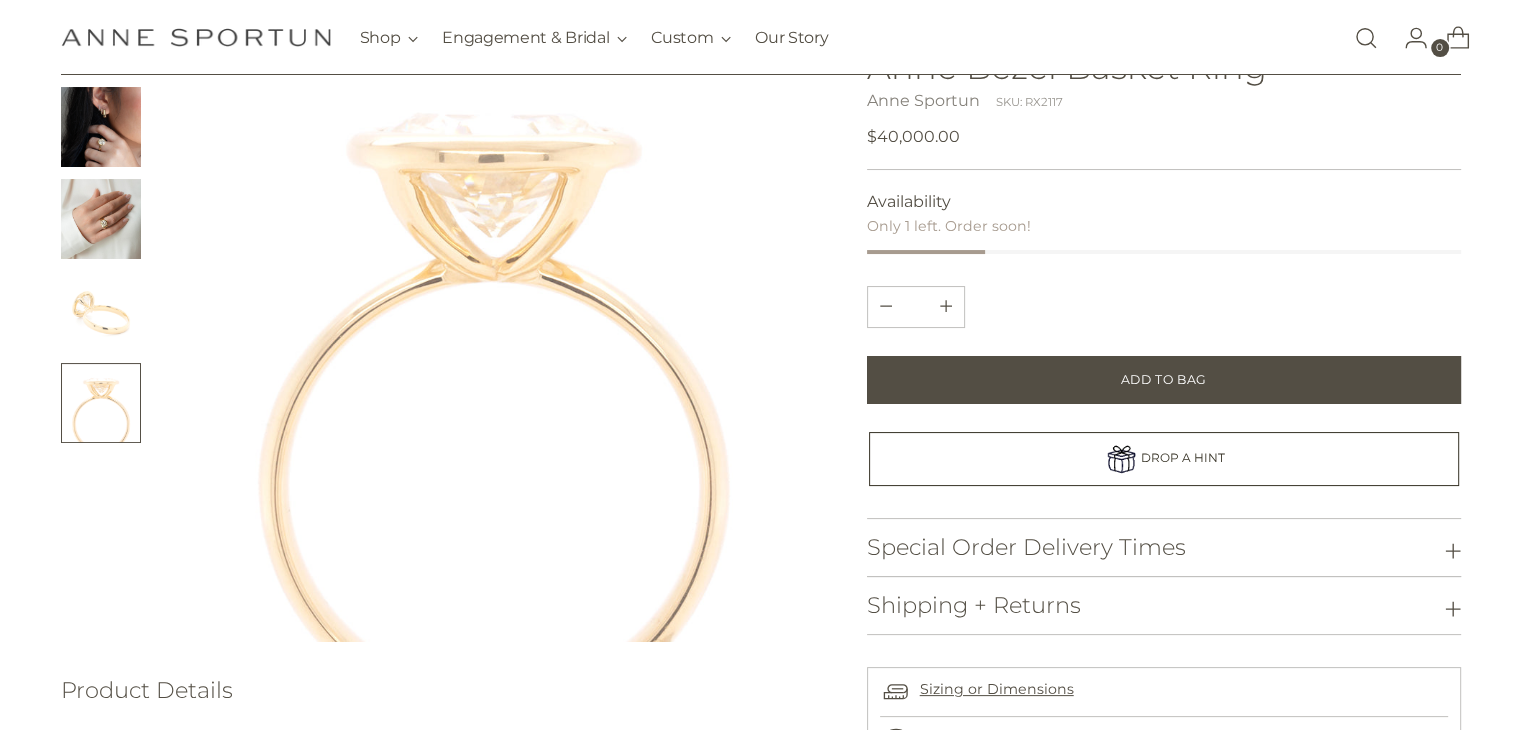 click at bounding box center (101, 311) 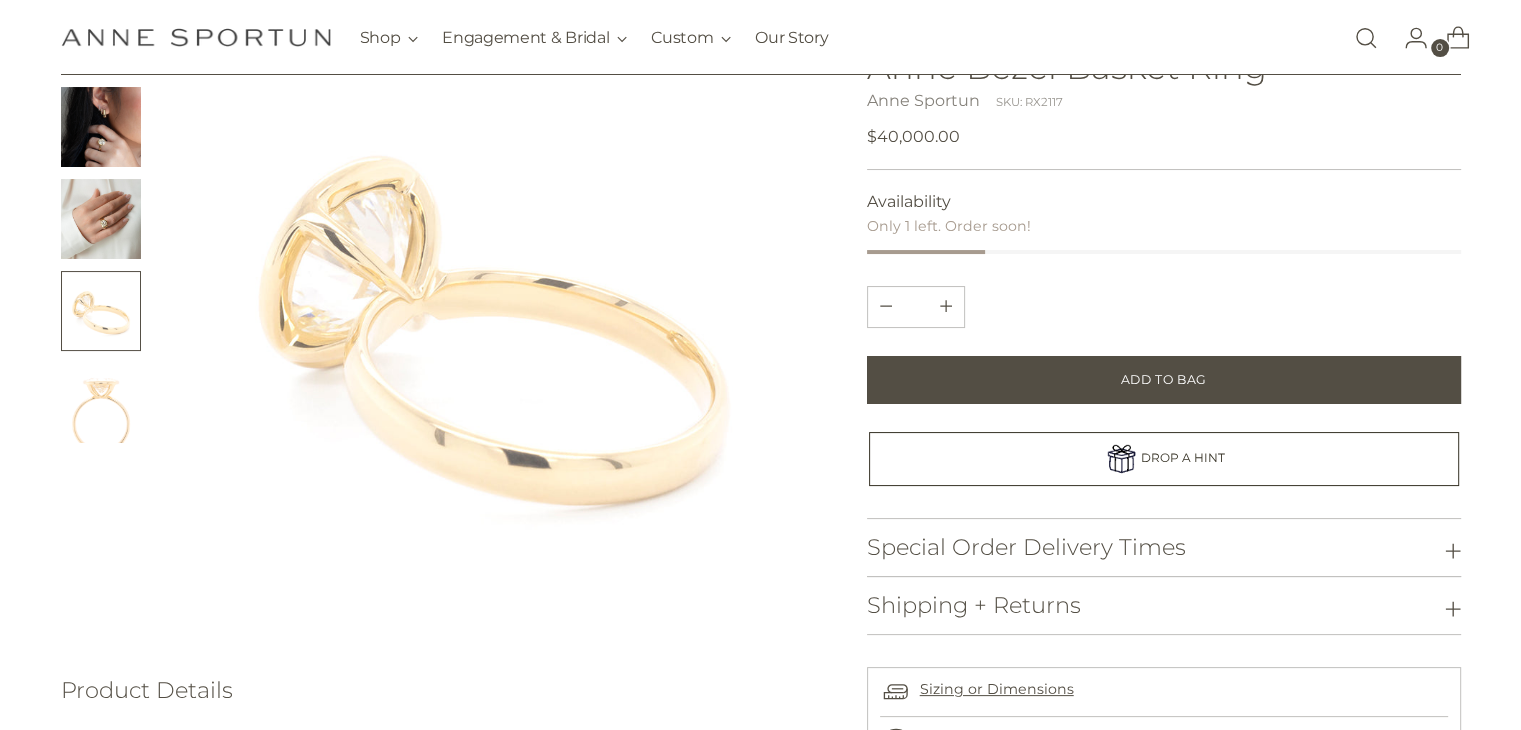 click at bounding box center (101, 219) 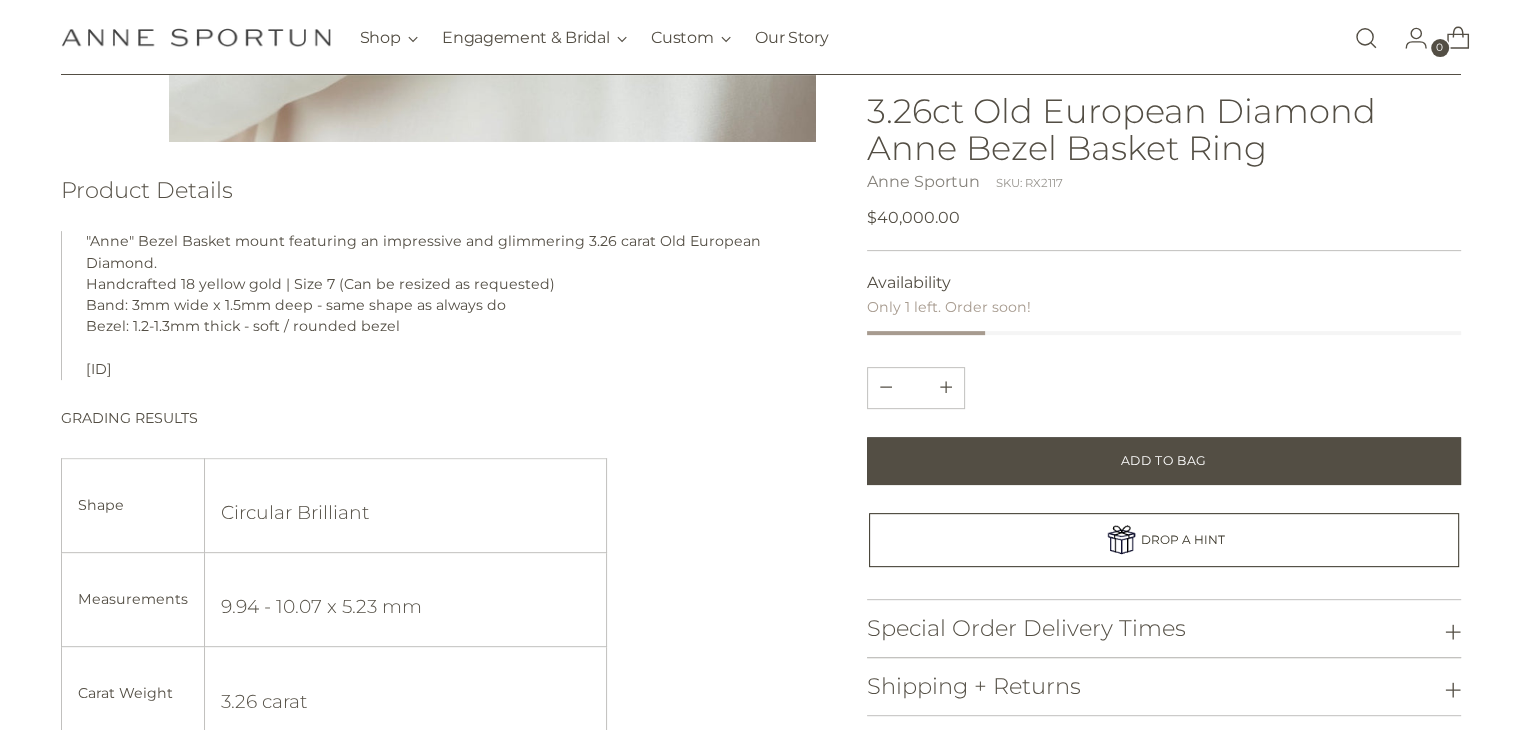 scroll, scrollTop: 400, scrollLeft: 0, axis: vertical 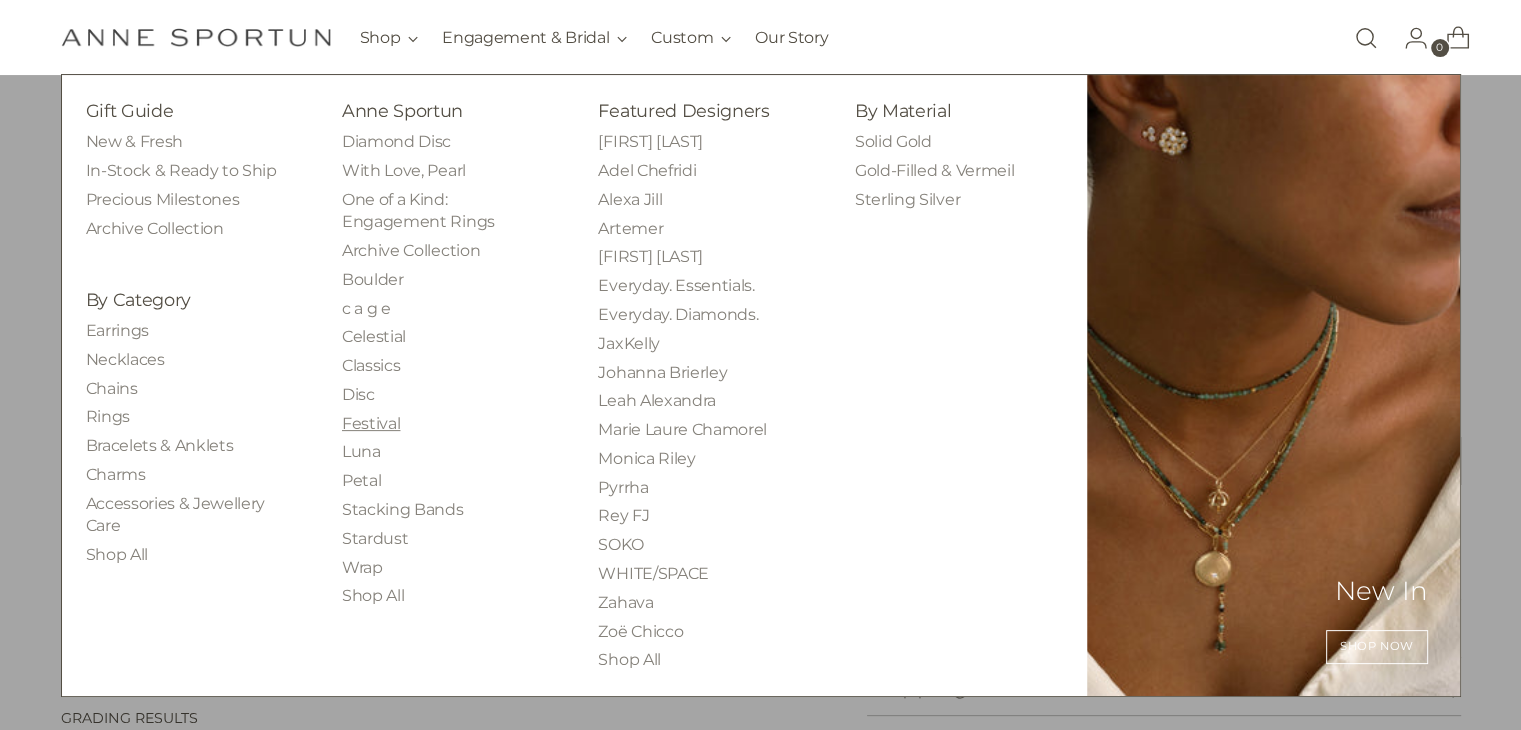click on "Festival" at bounding box center (371, 423) 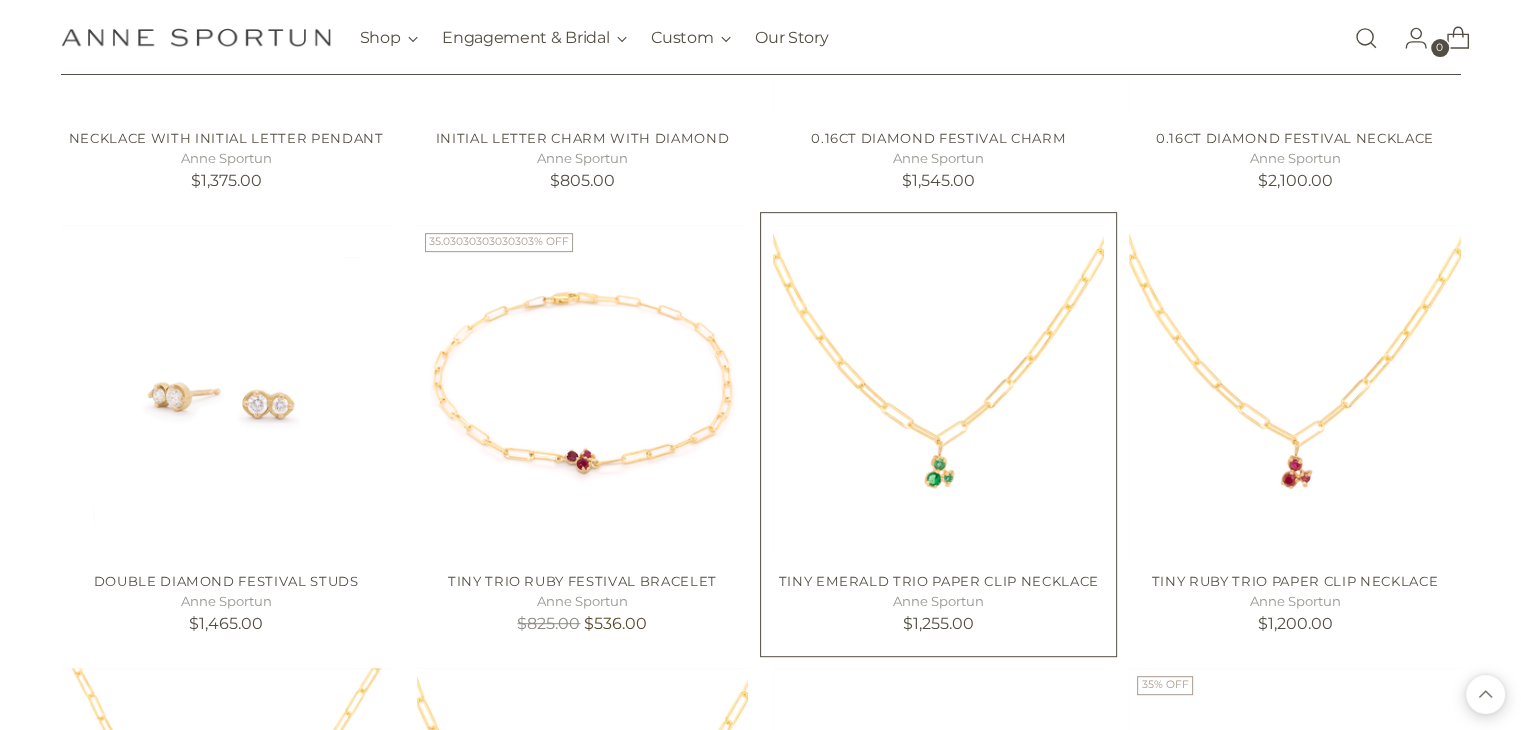 scroll, scrollTop: 400, scrollLeft: 0, axis: vertical 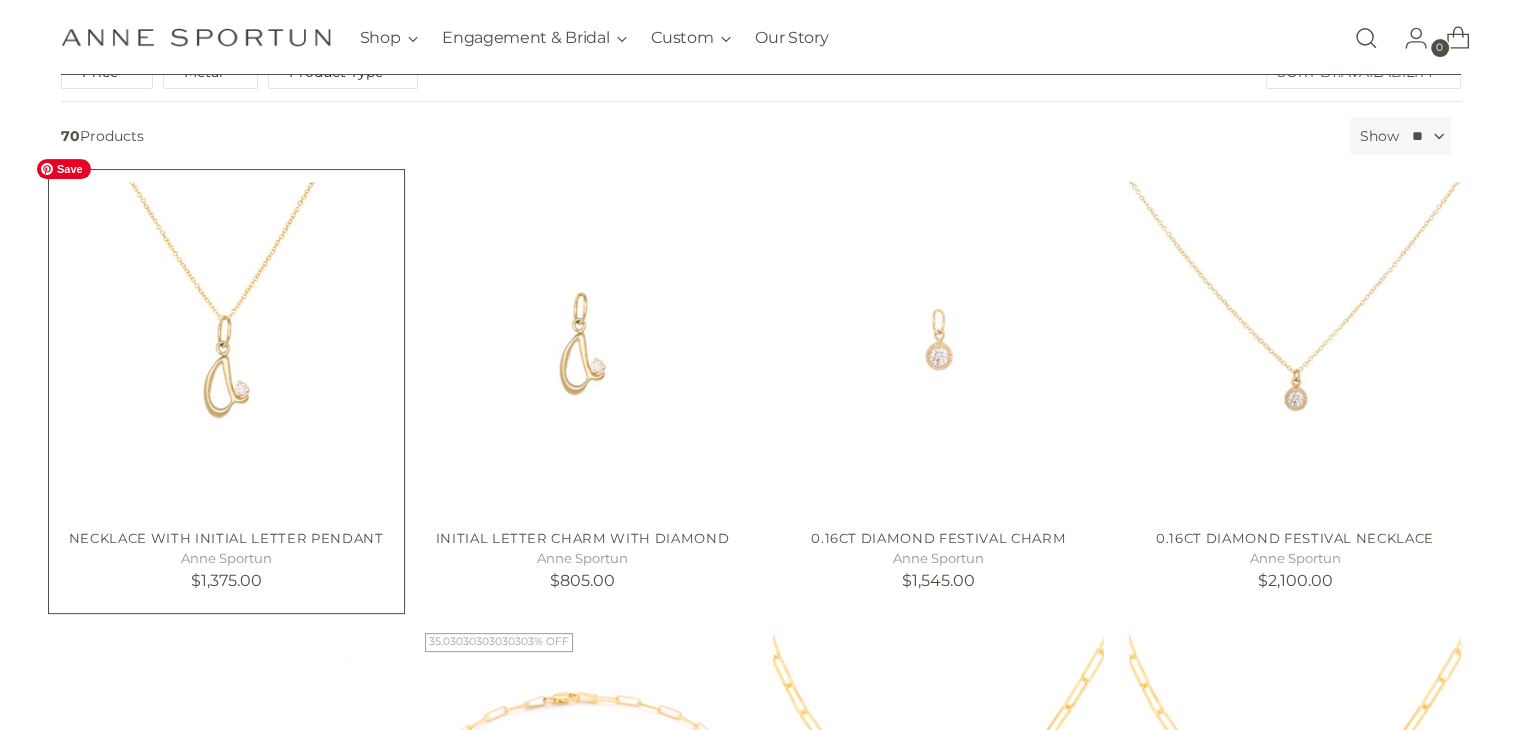 click at bounding box center [0, 0] 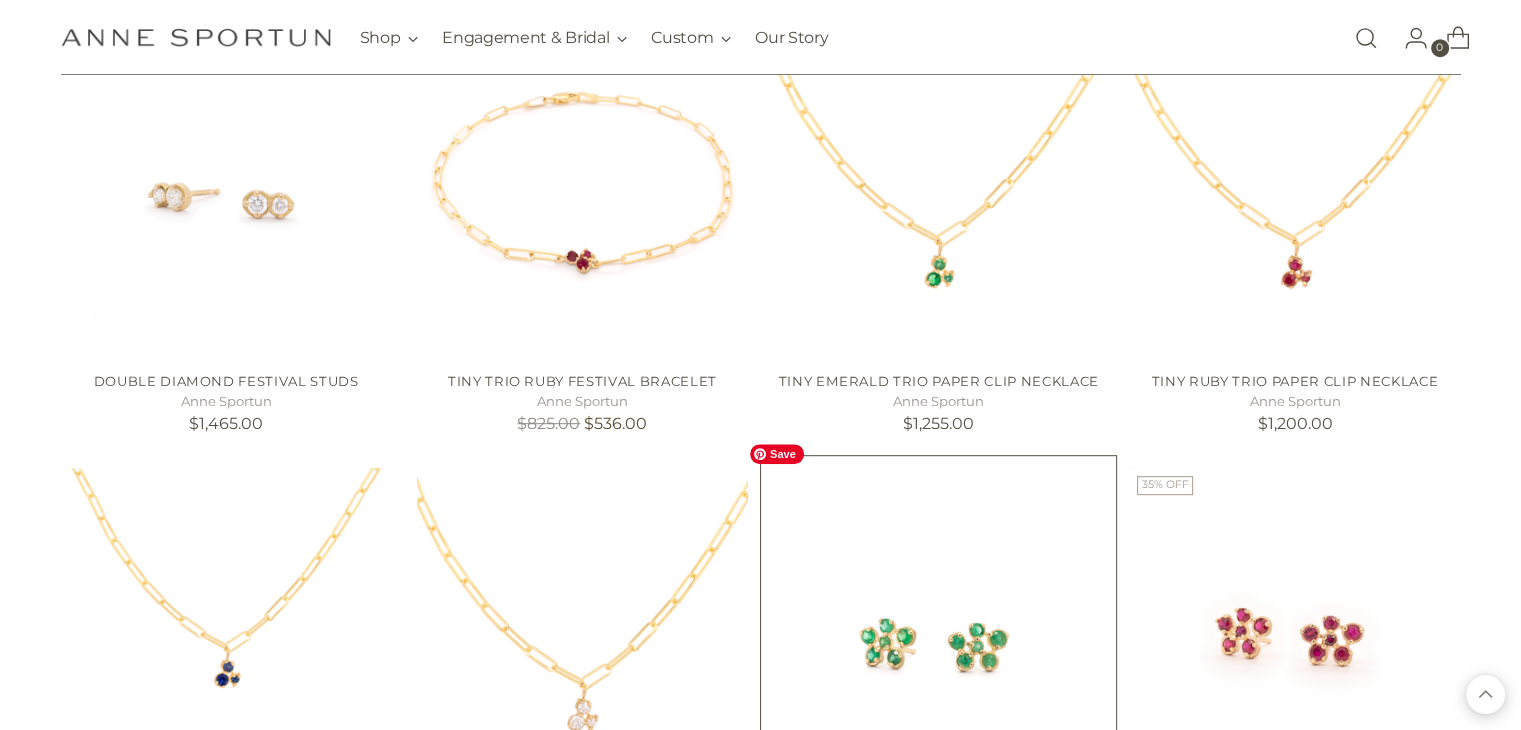 scroll, scrollTop: 1200, scrollLeft: 0, axis: vertical 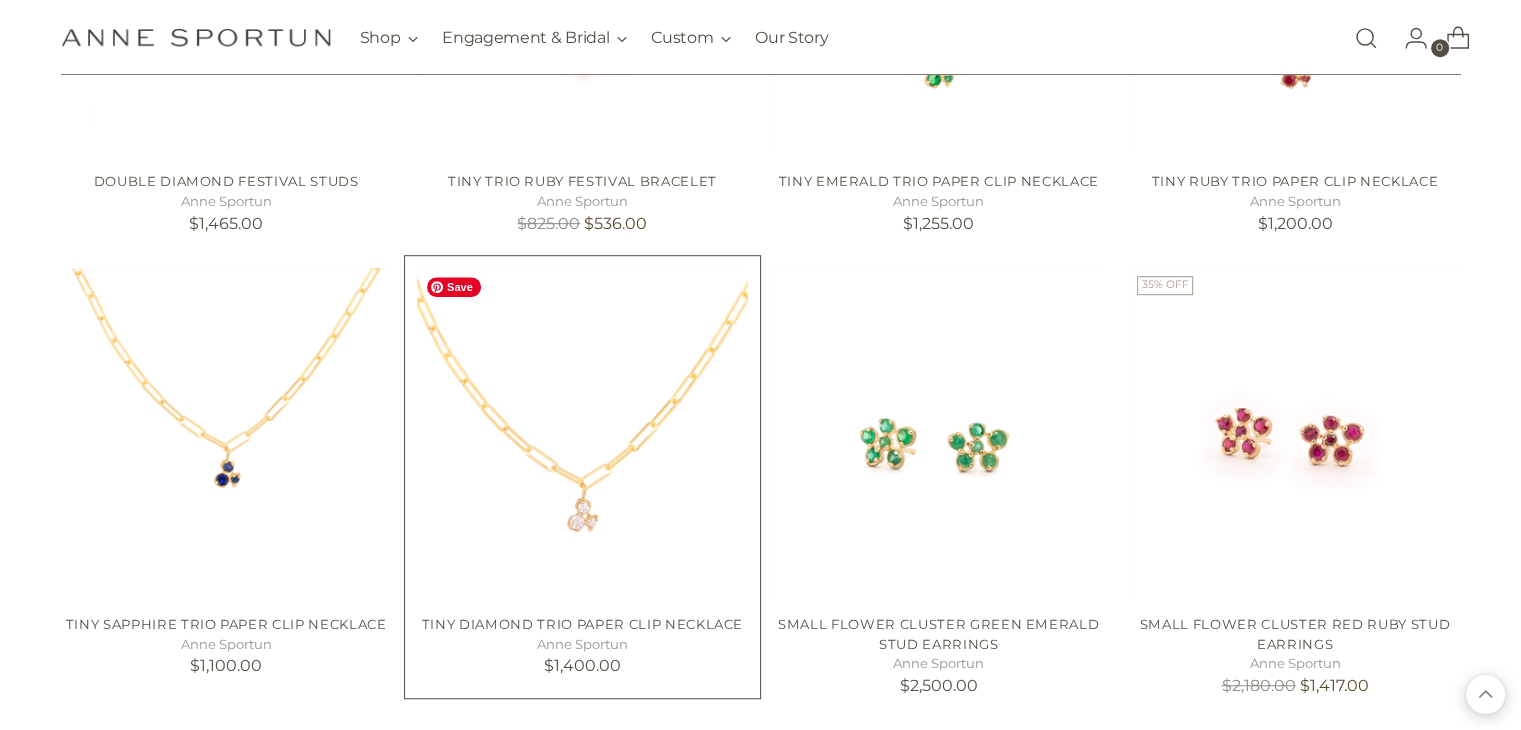 click at bounding box center (582, 433) 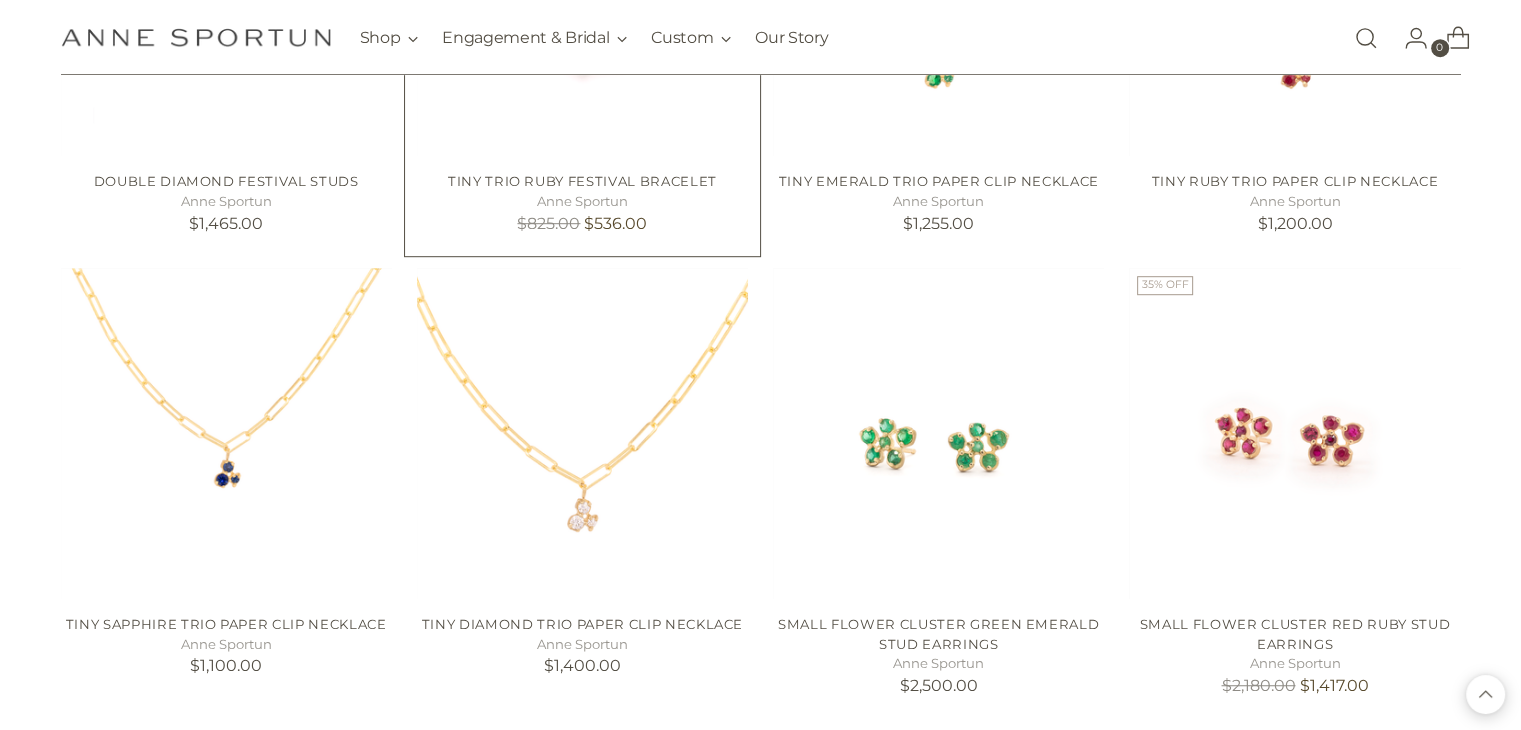click at bounding box center (582, -10) 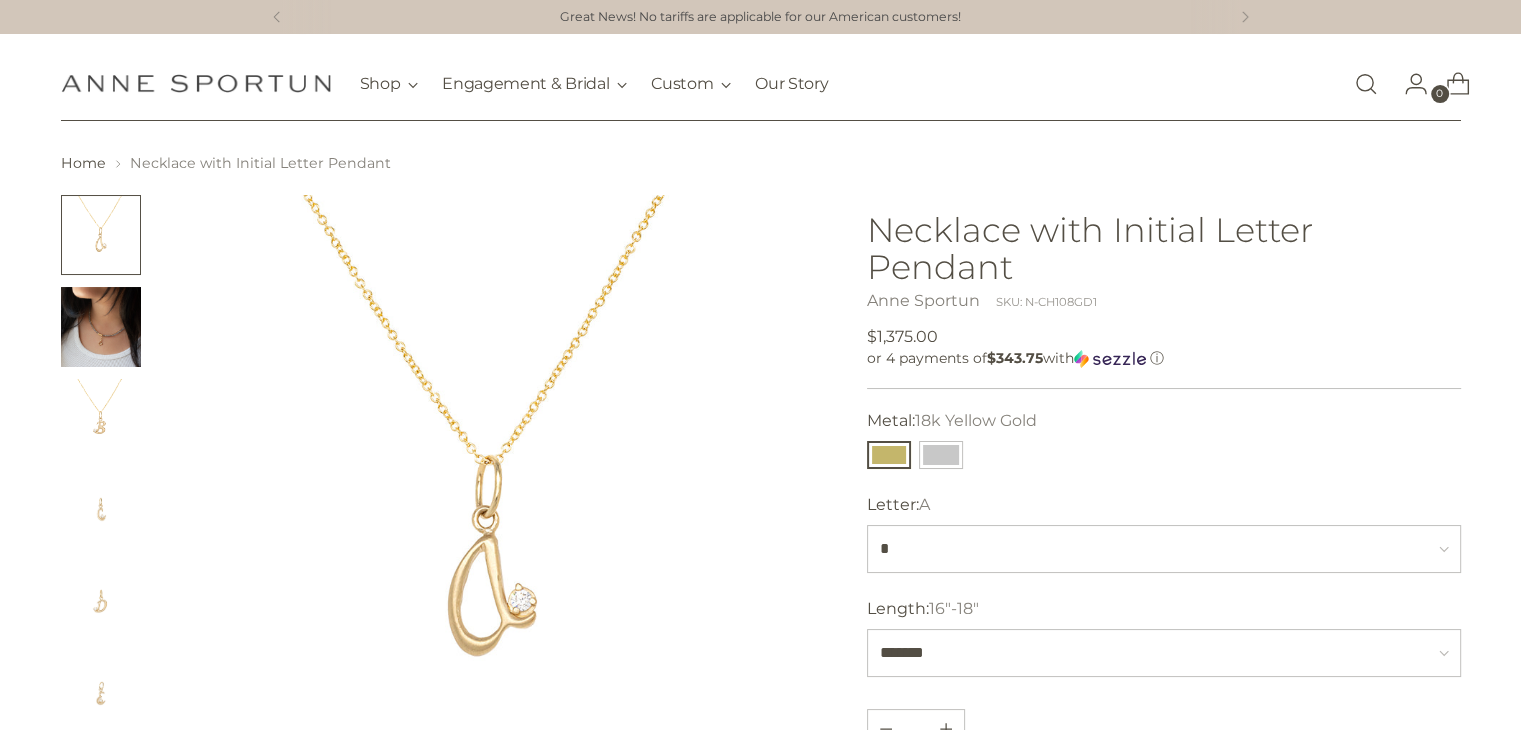 scroll, scrollTop: 300, scrollLeft: 0, axis: vertical 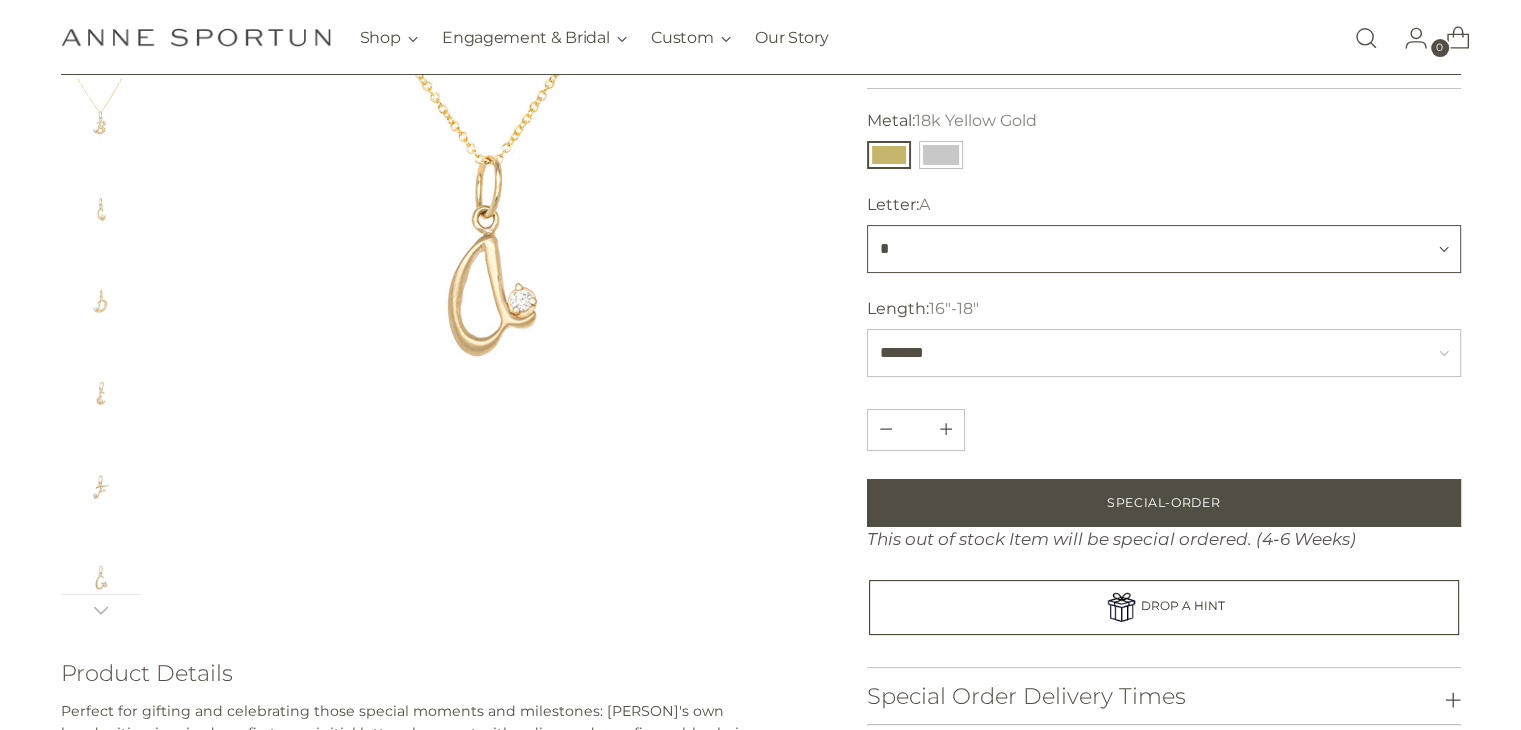 click on "* * * * * * * * * * * * * * * * * * * * * * * * * *" at bounding box center (1164, 249) 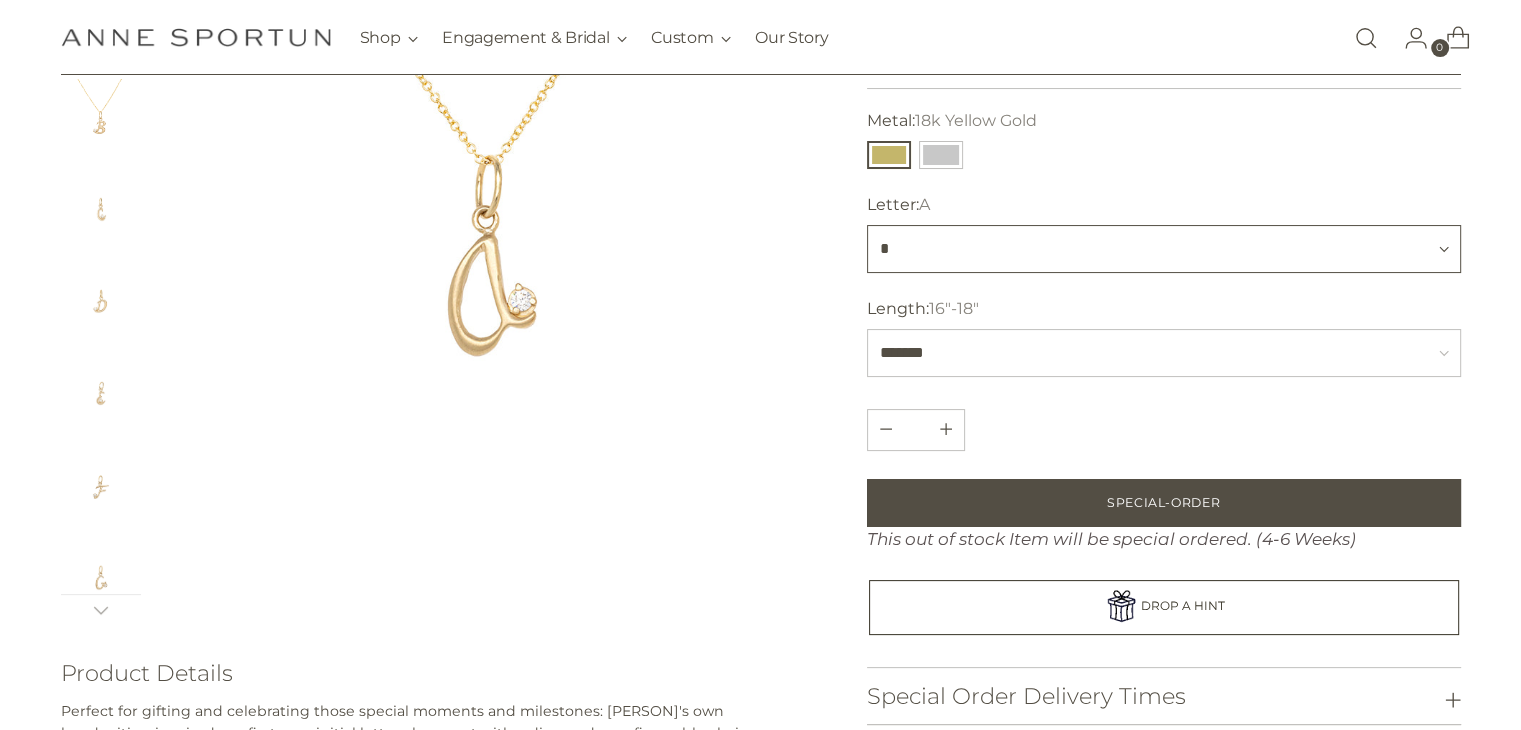 type 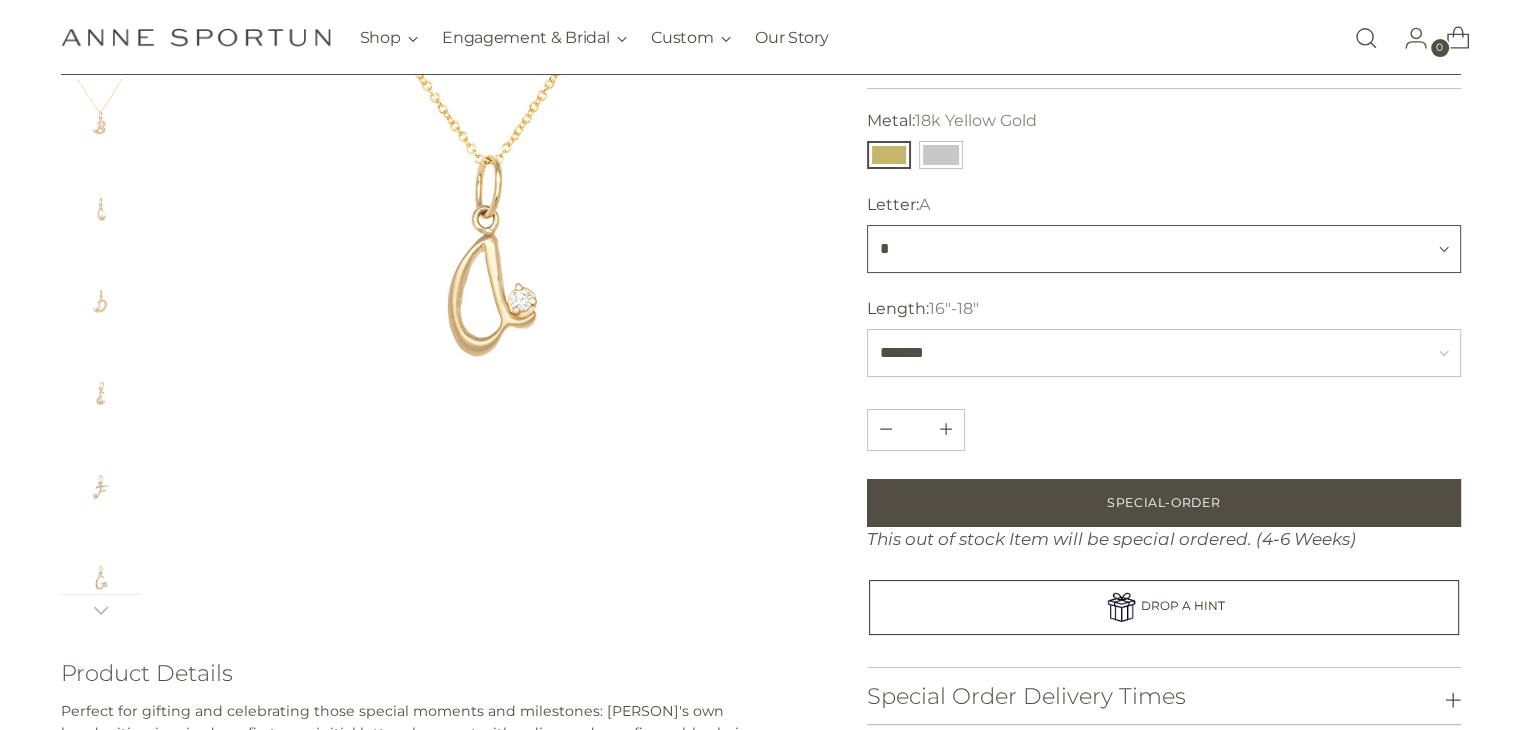 click on "* * * * * * * * * * * * * * * * * * * * * * * * * *" at bounding box center [1164, 249] 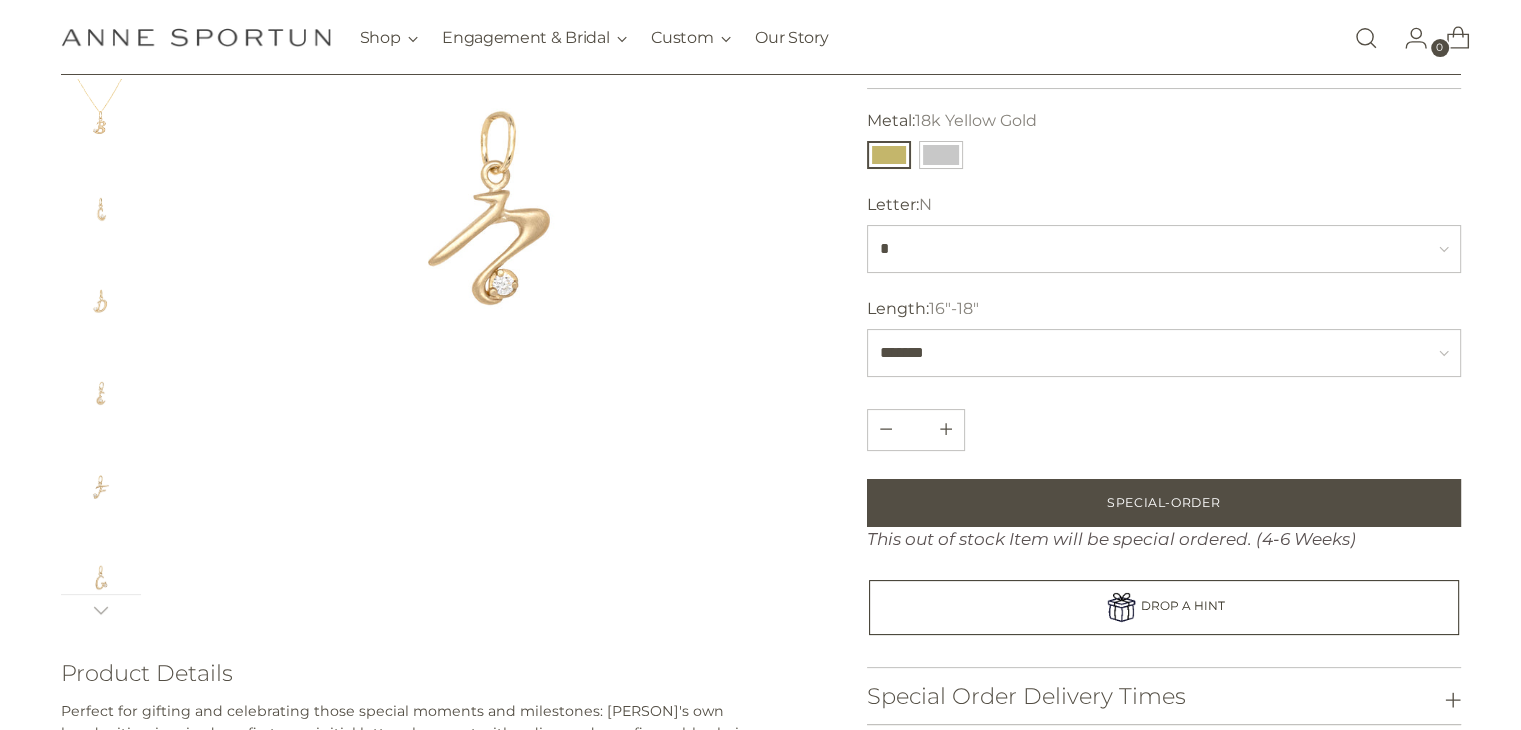 click at bounding box center (101, 395) 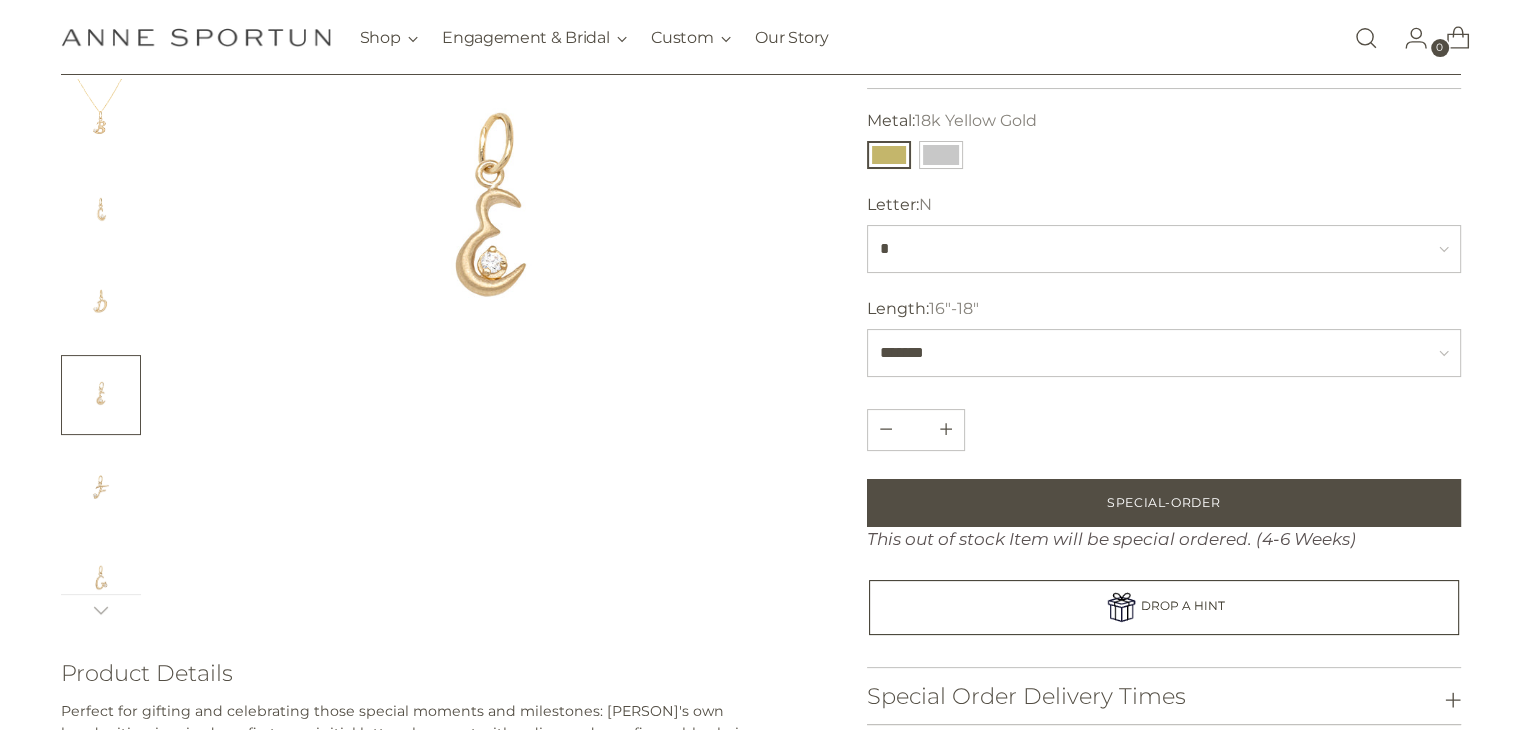 click at bounding box center [101, 303] 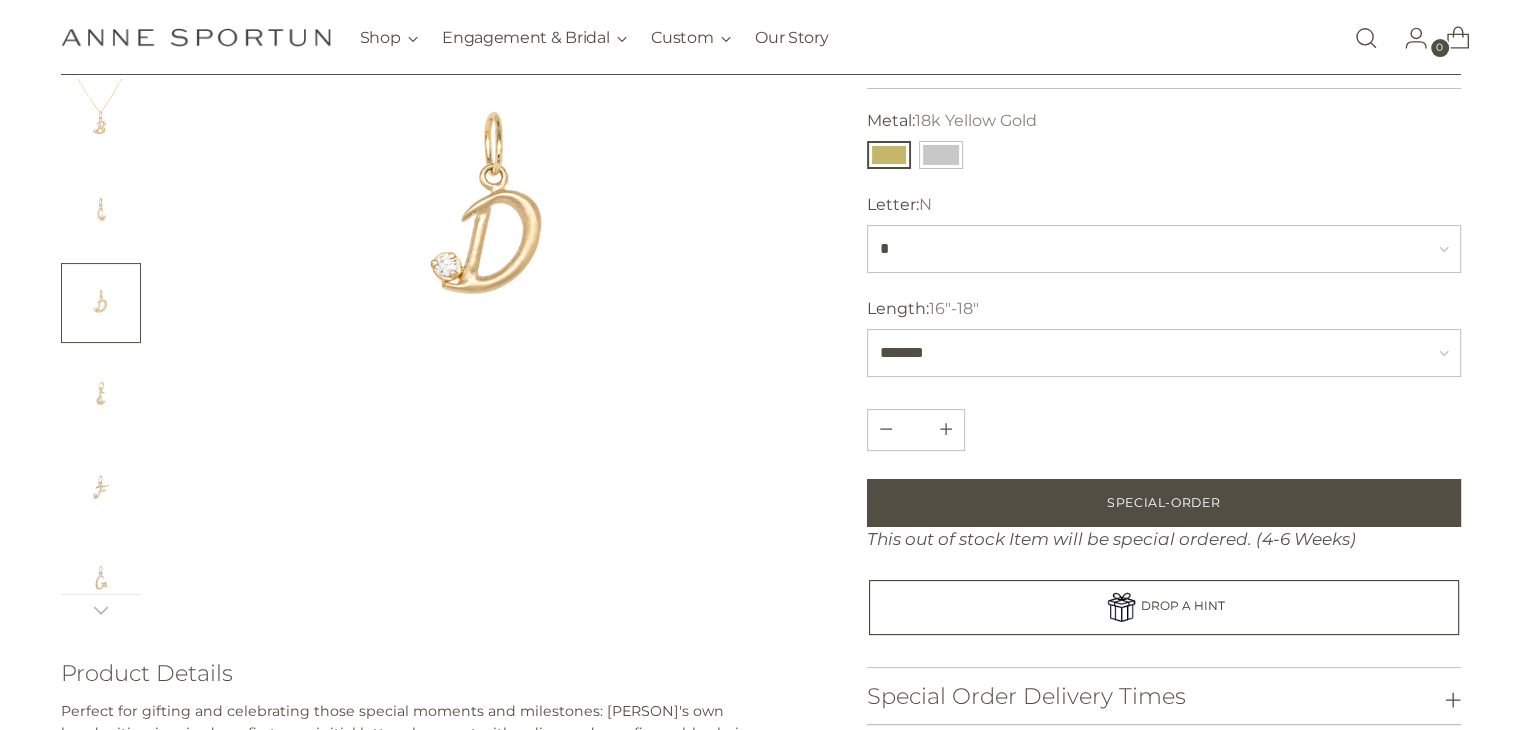 click at bounding box center (101, 211) 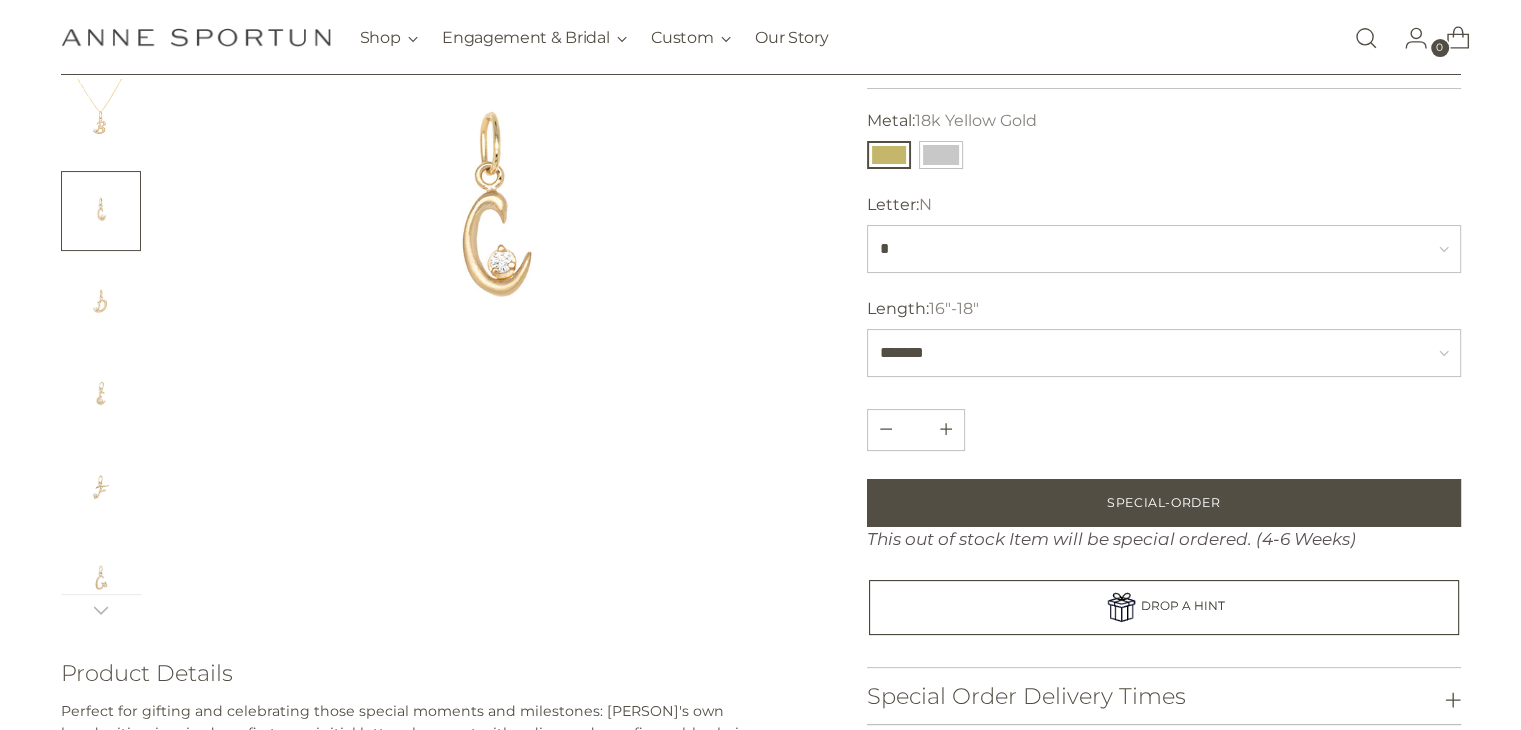click at bounding box center (101, 579) 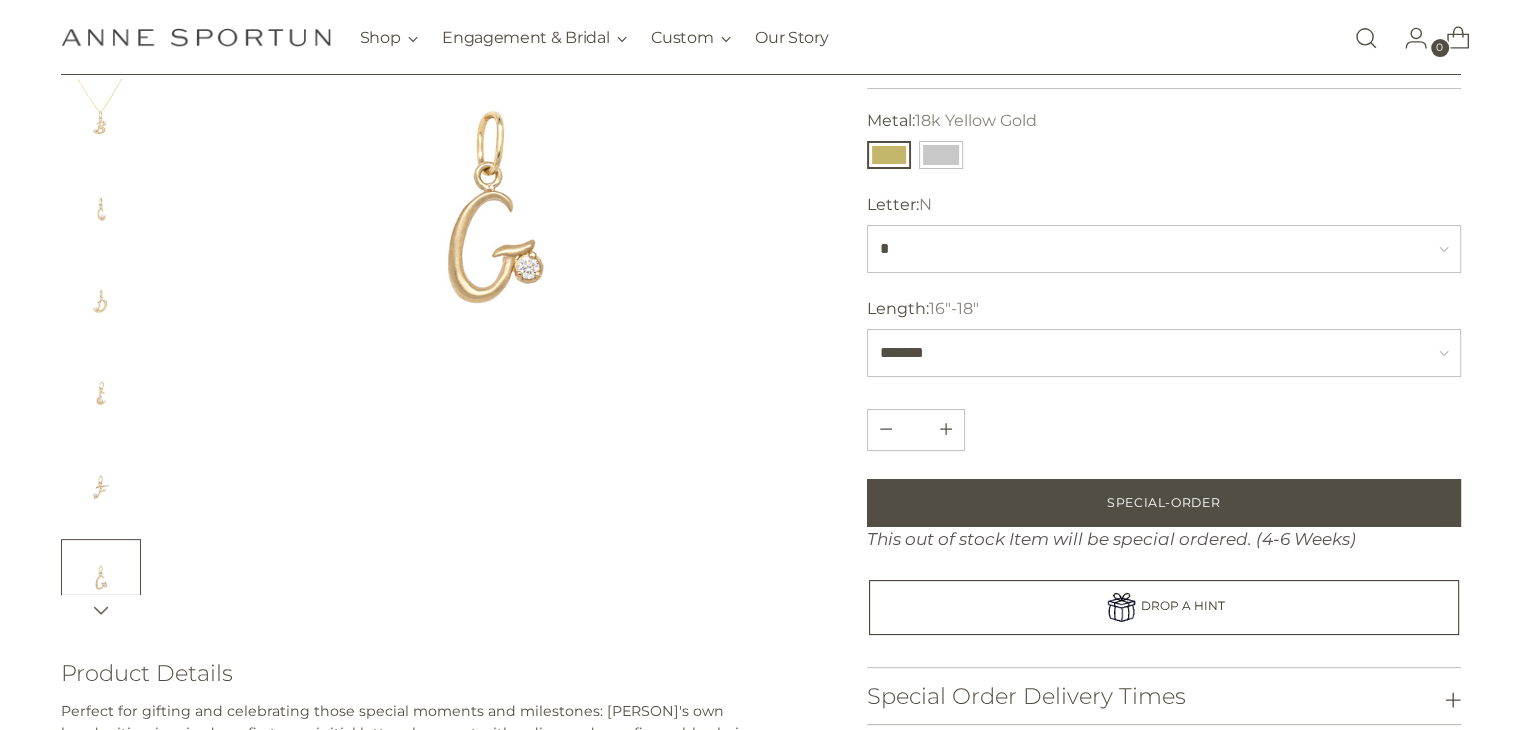 click 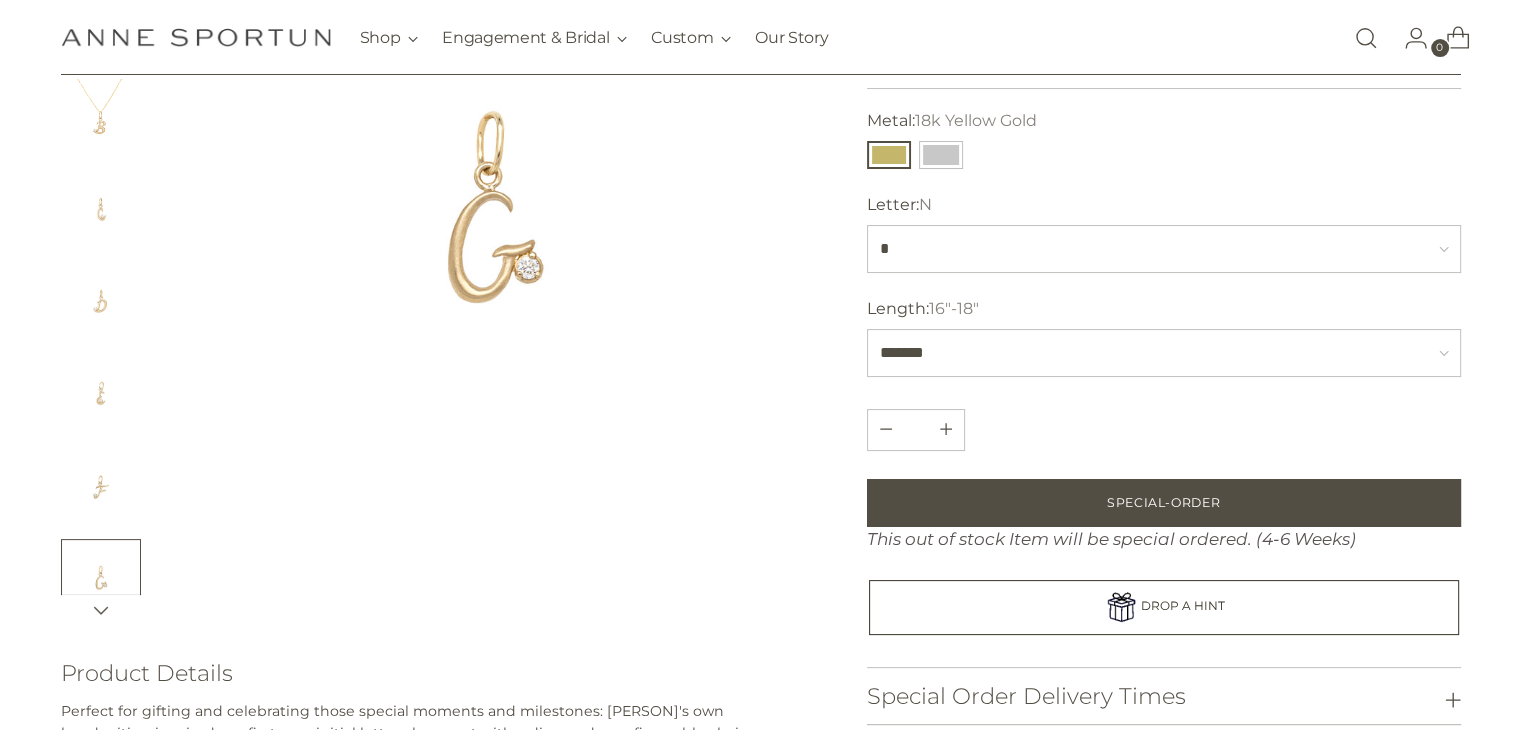 scroll, scrollTop: 100, scrollLeft: 0, axis: vertical 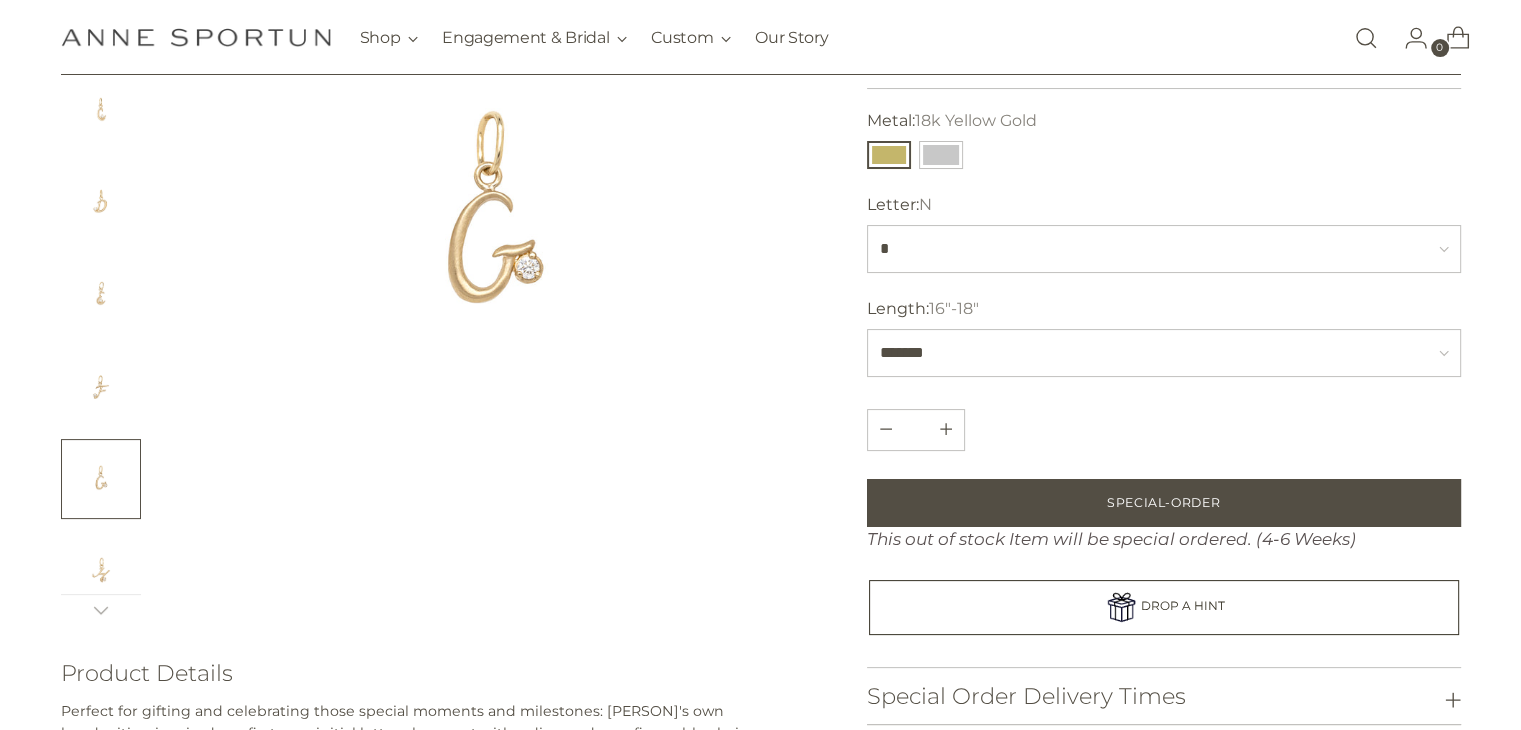click at bounding box center (101, 571) 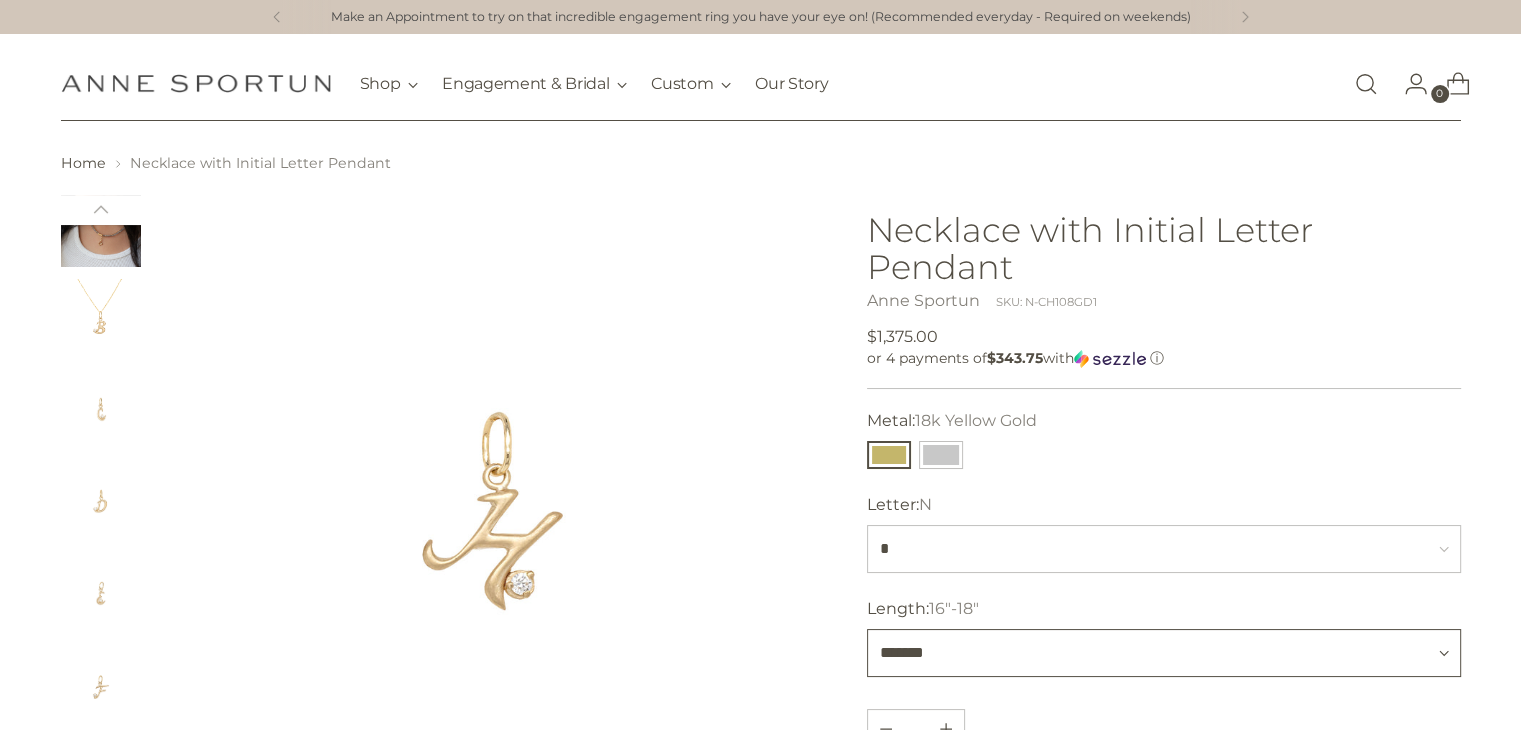 scroll, scrollTop: 200, scrollLeft: 0, axis: vertical 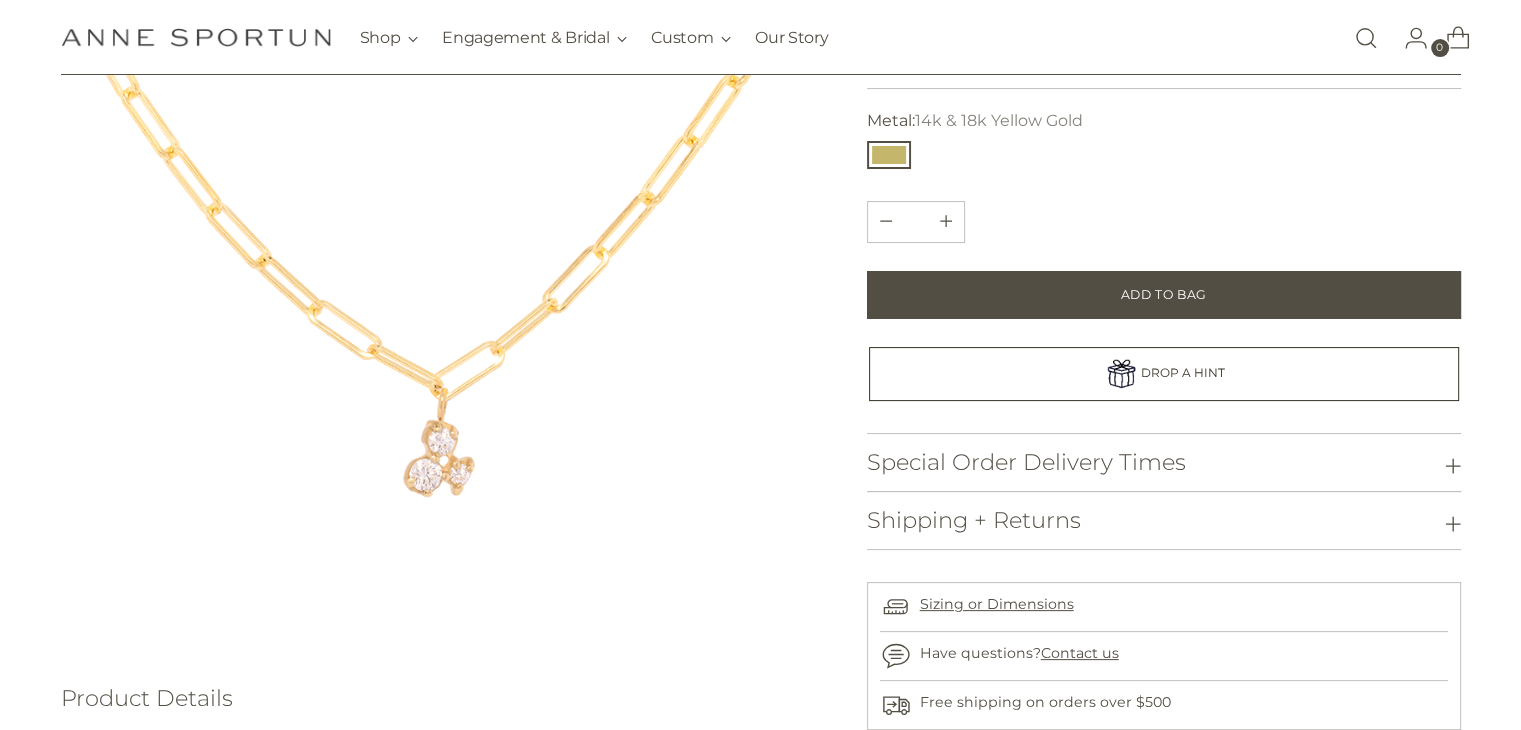 click at bounding box center [439, 273] 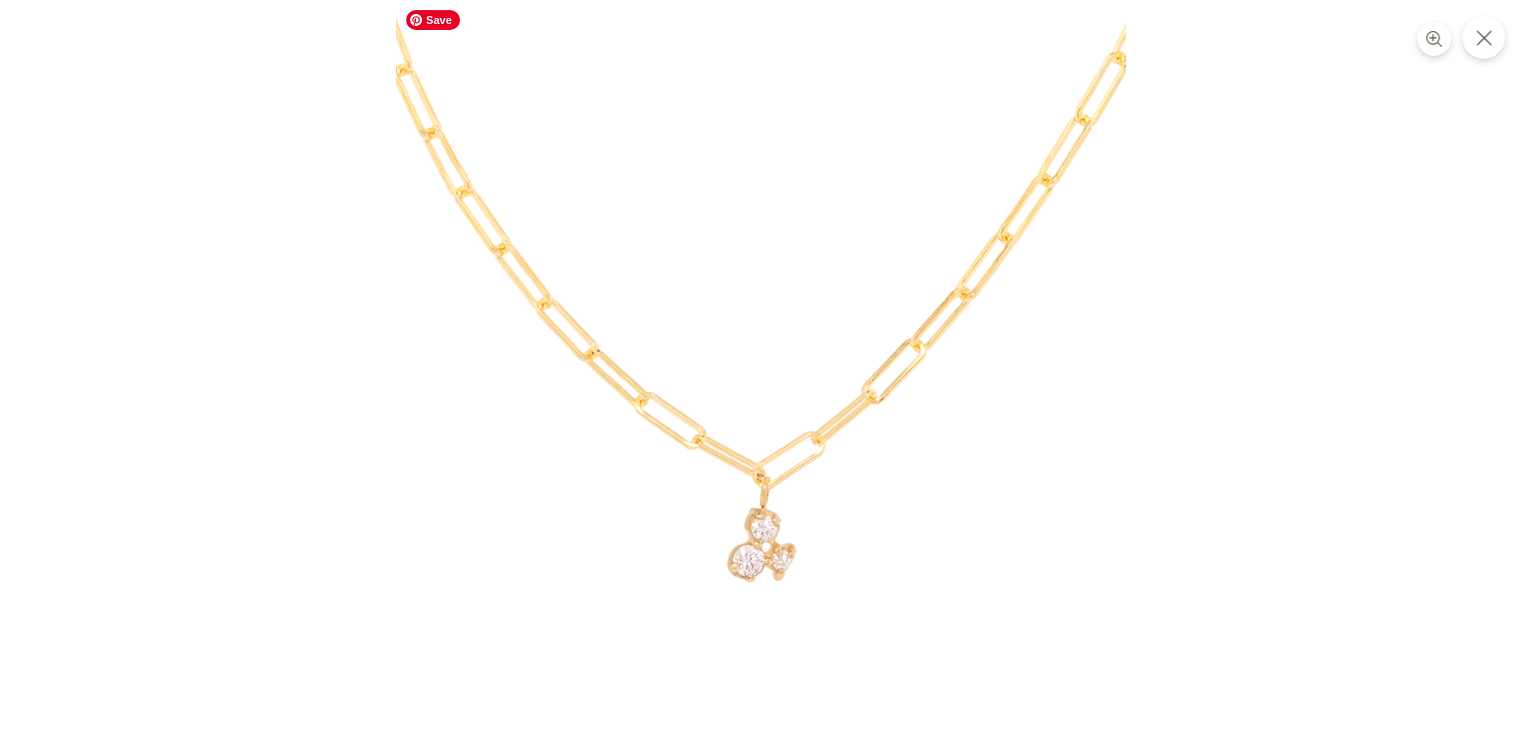 click at bounding box center [761, 365] 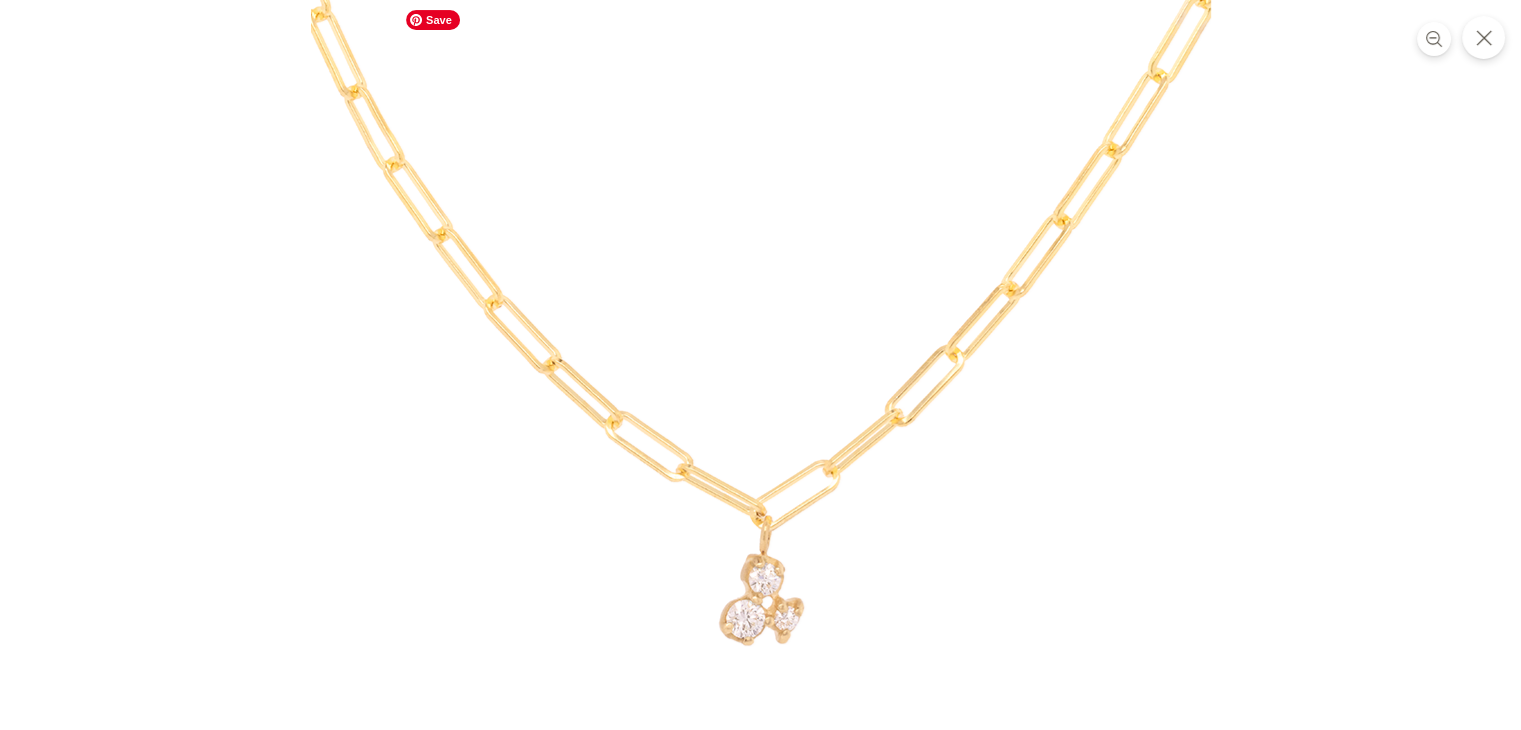 click at bounding box center [761, 378] 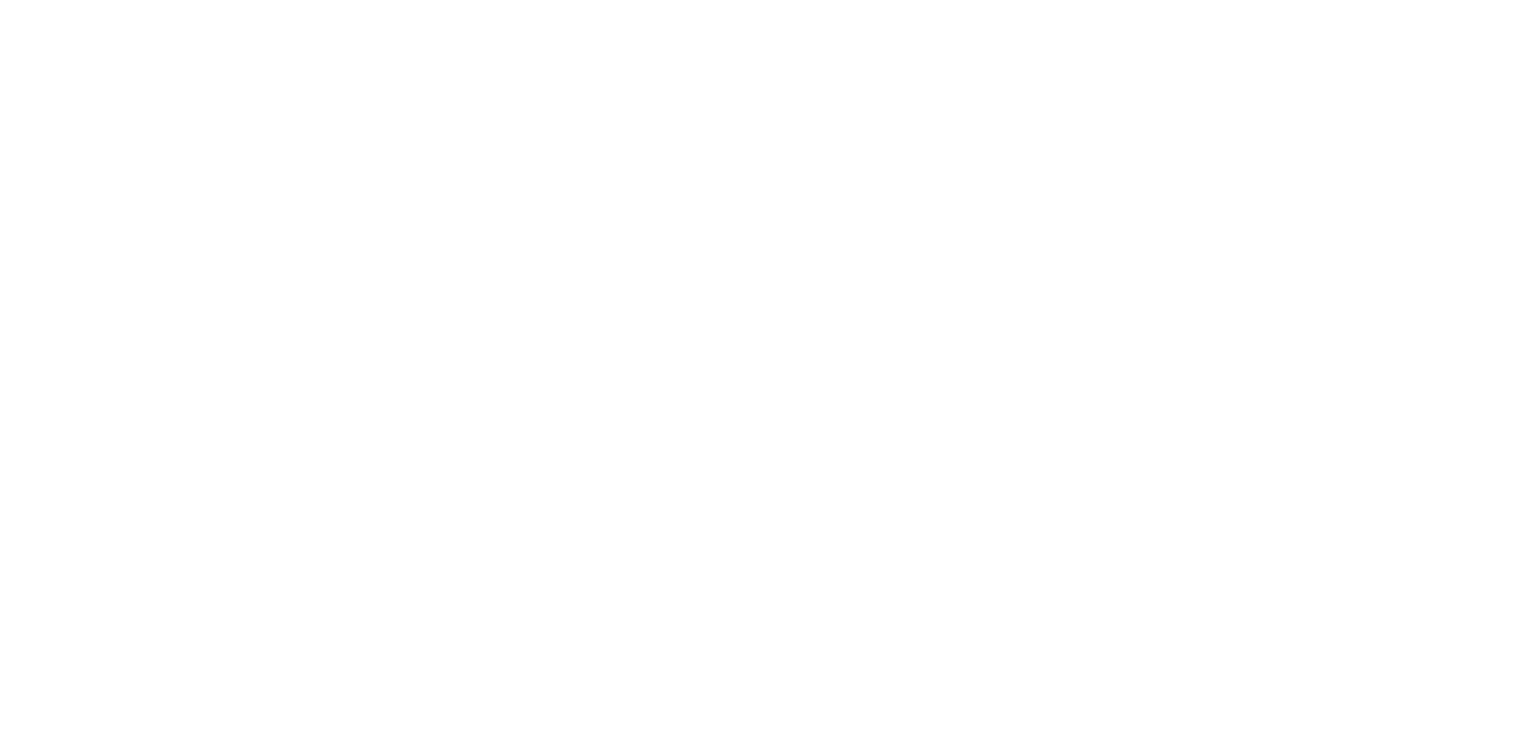 scroll, scrollTop: 0, scrollLeft: 0, axis: both 